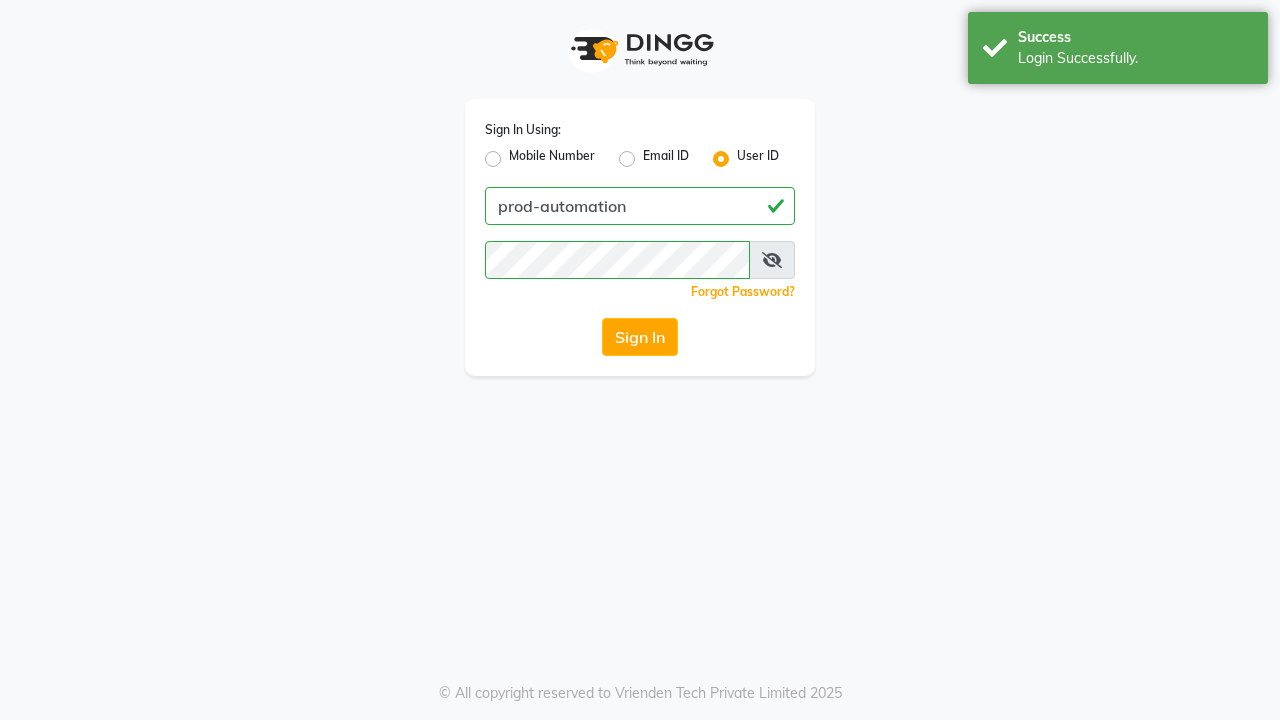 scroll, scrollTop: 0, scrollLeft: 0, axis: both 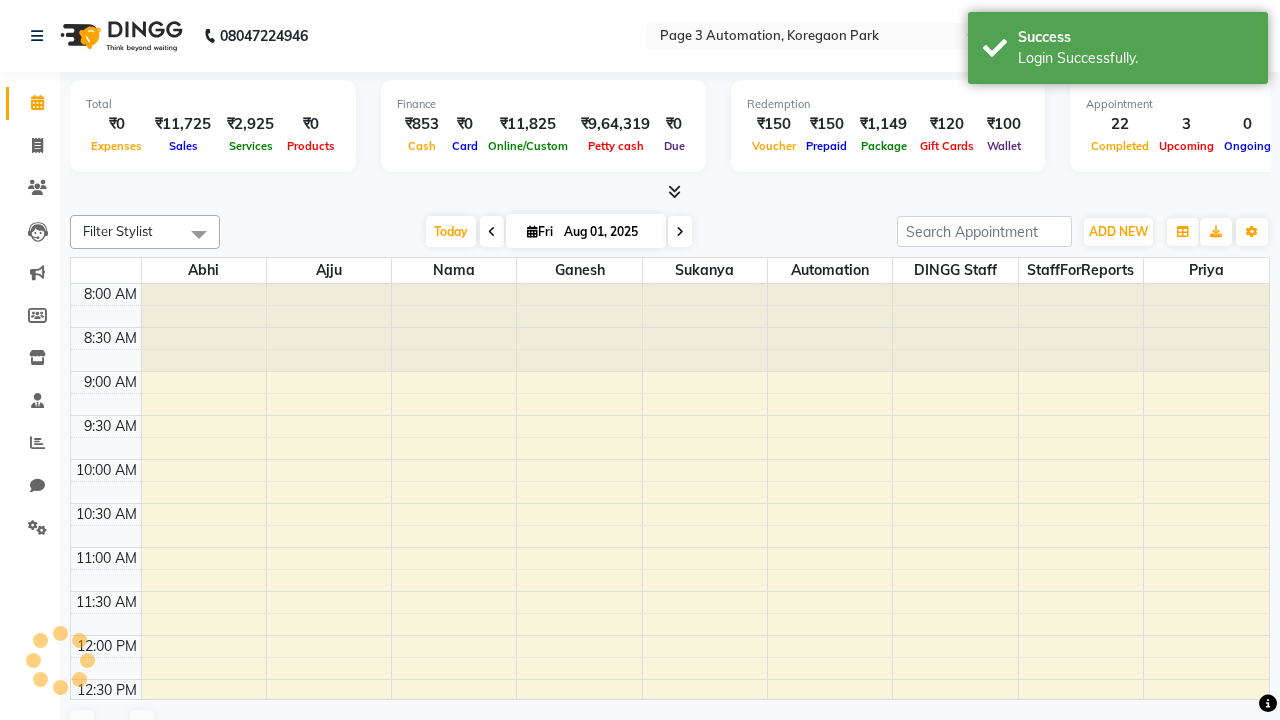 select on "en" 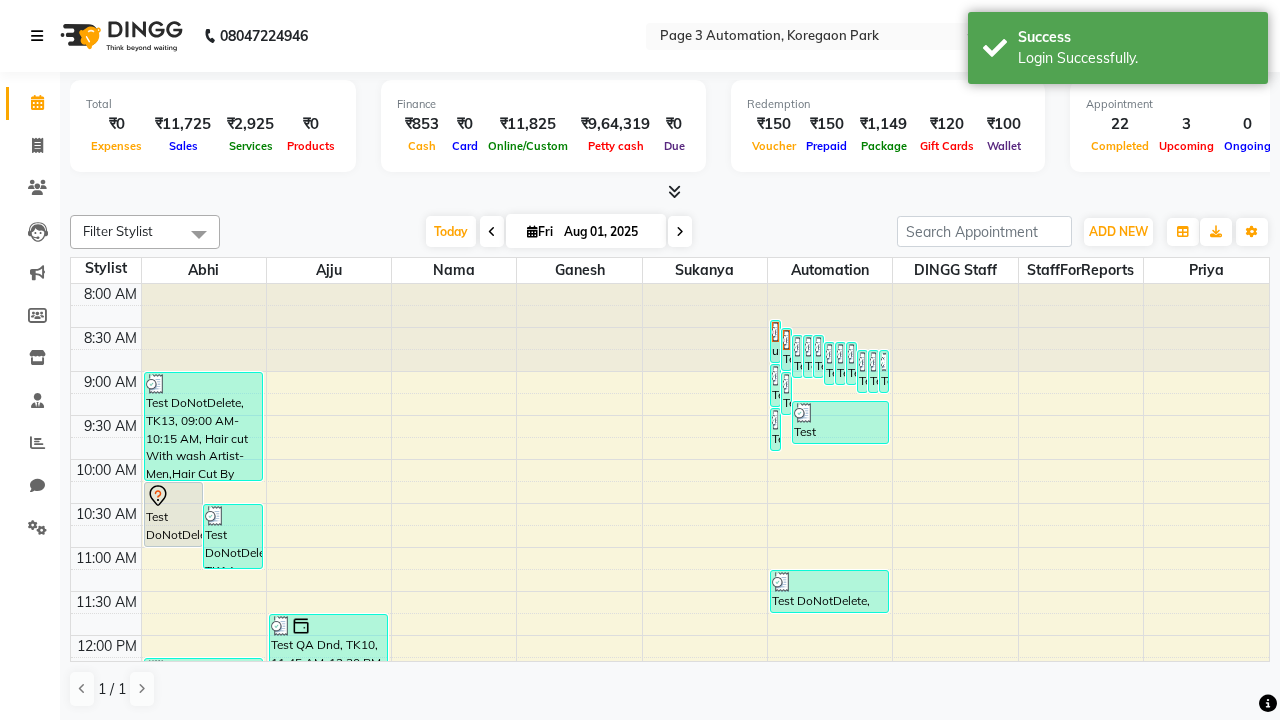 click at bounding box center [37, 36] 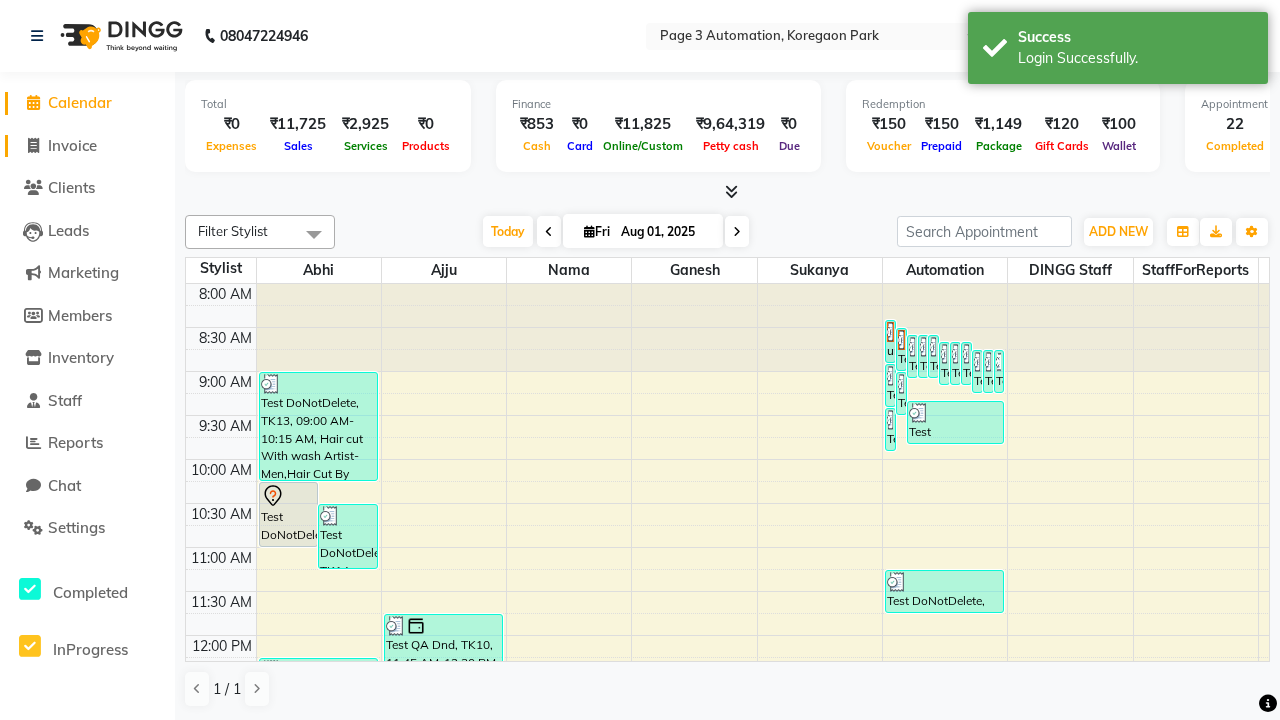 click on "Invoice" 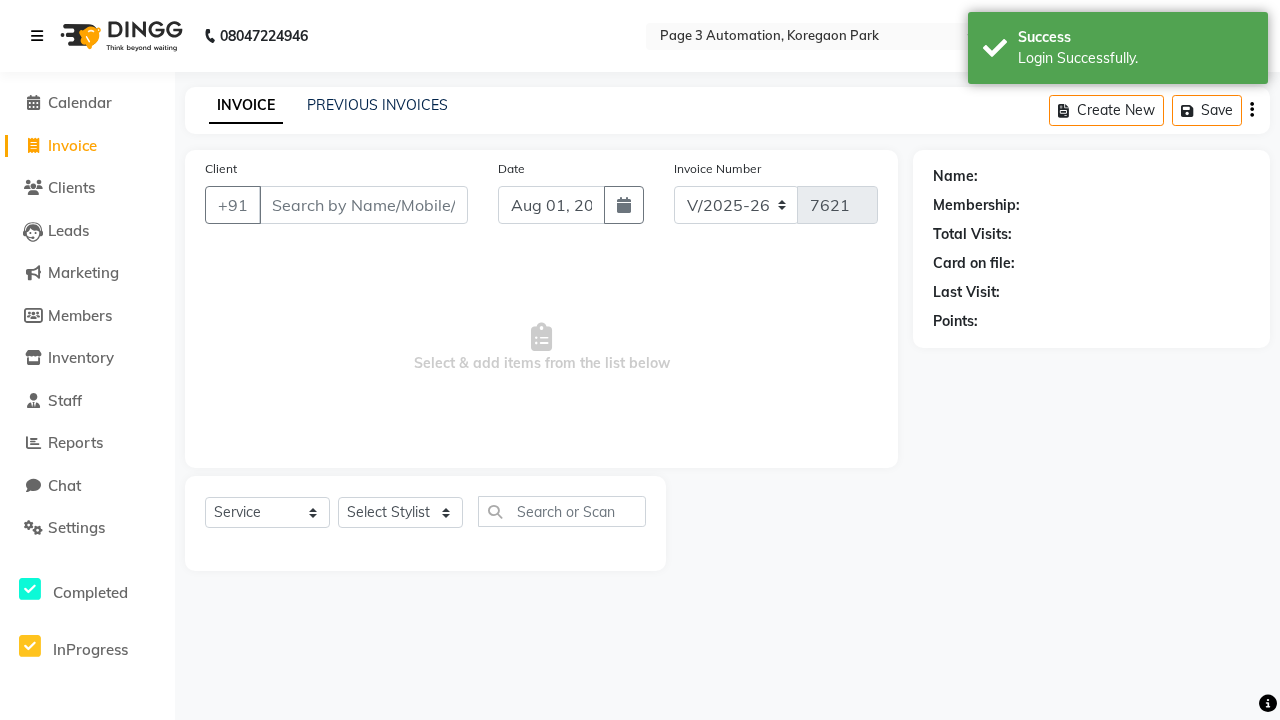 click at bounding box center [37, 36] 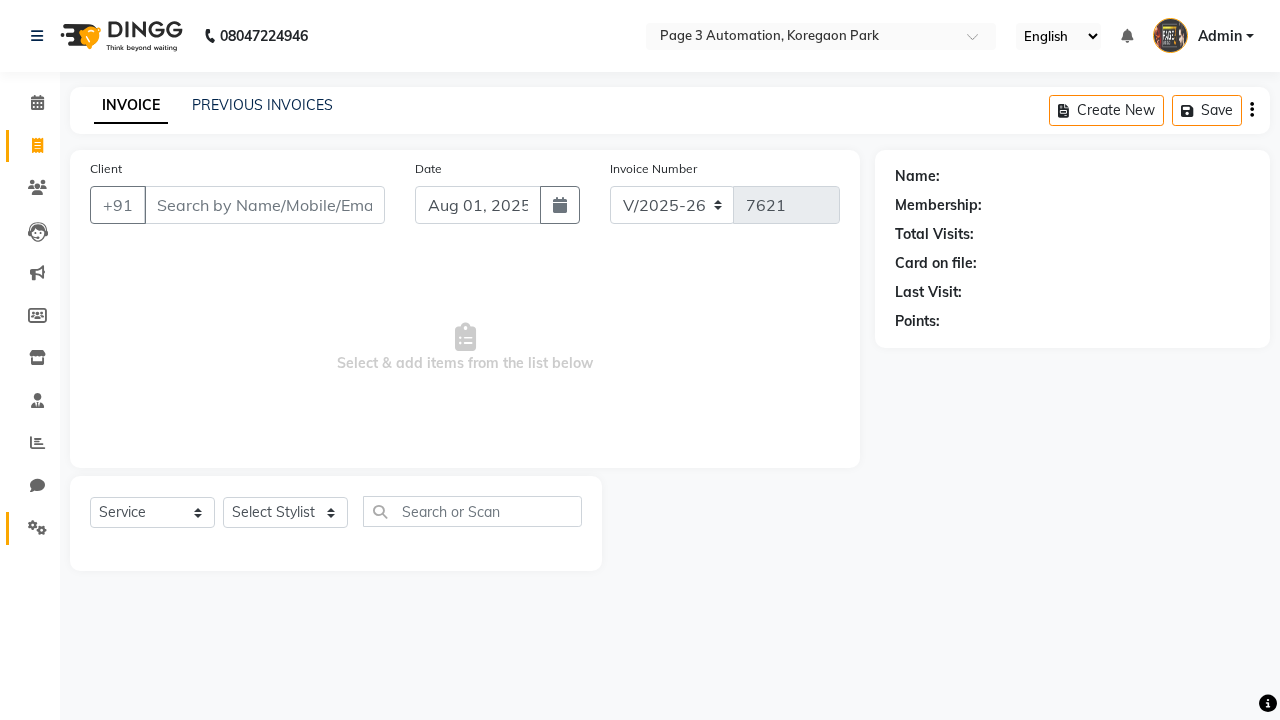 click 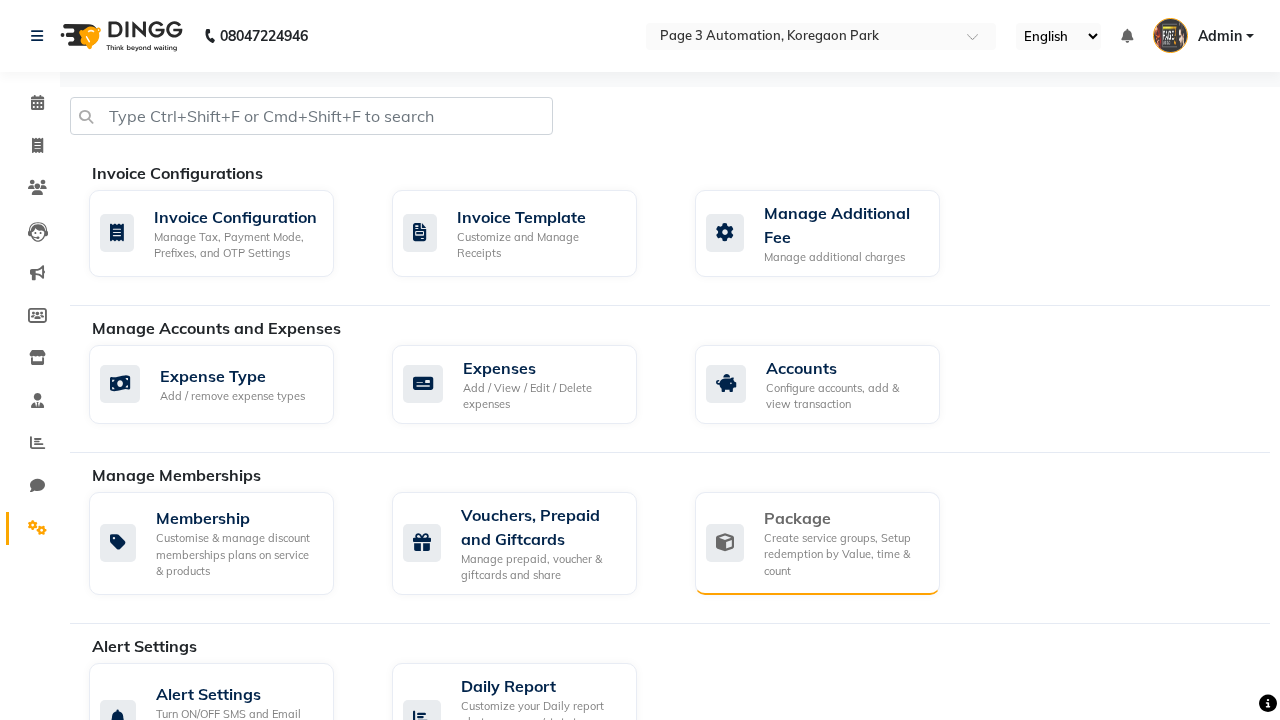 click on "Package" 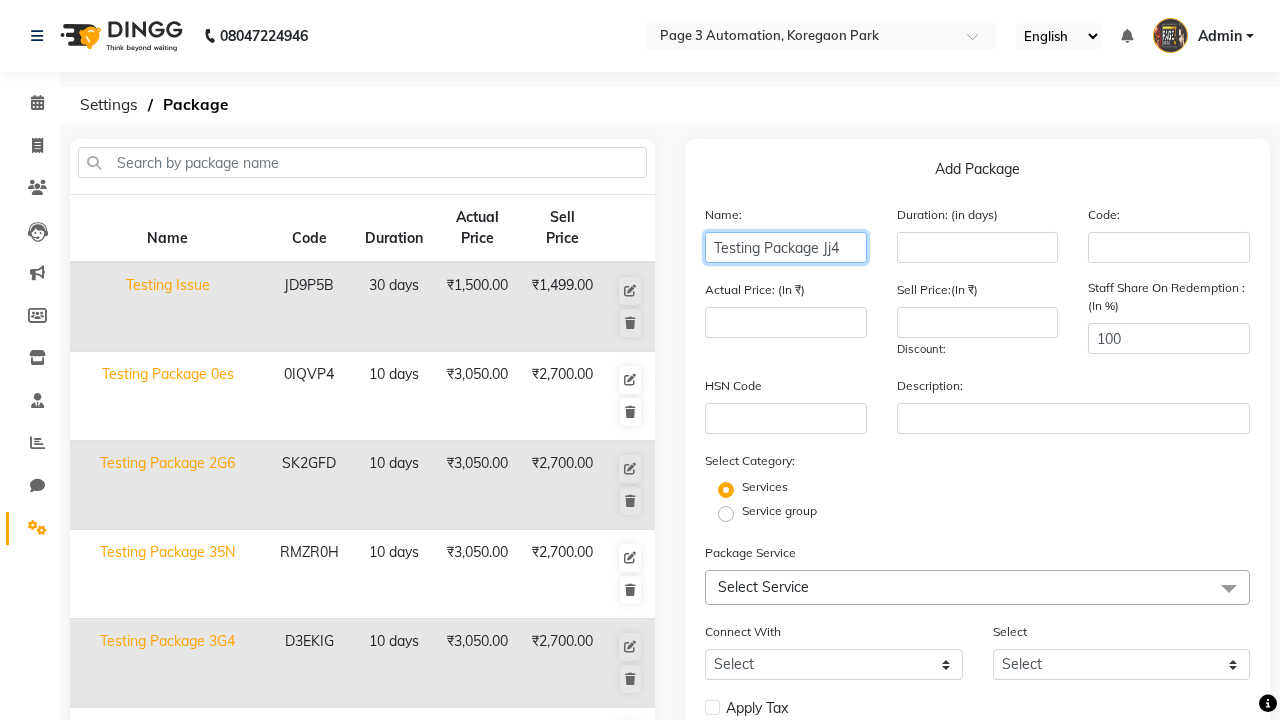 type on "Testing Package Jj4" 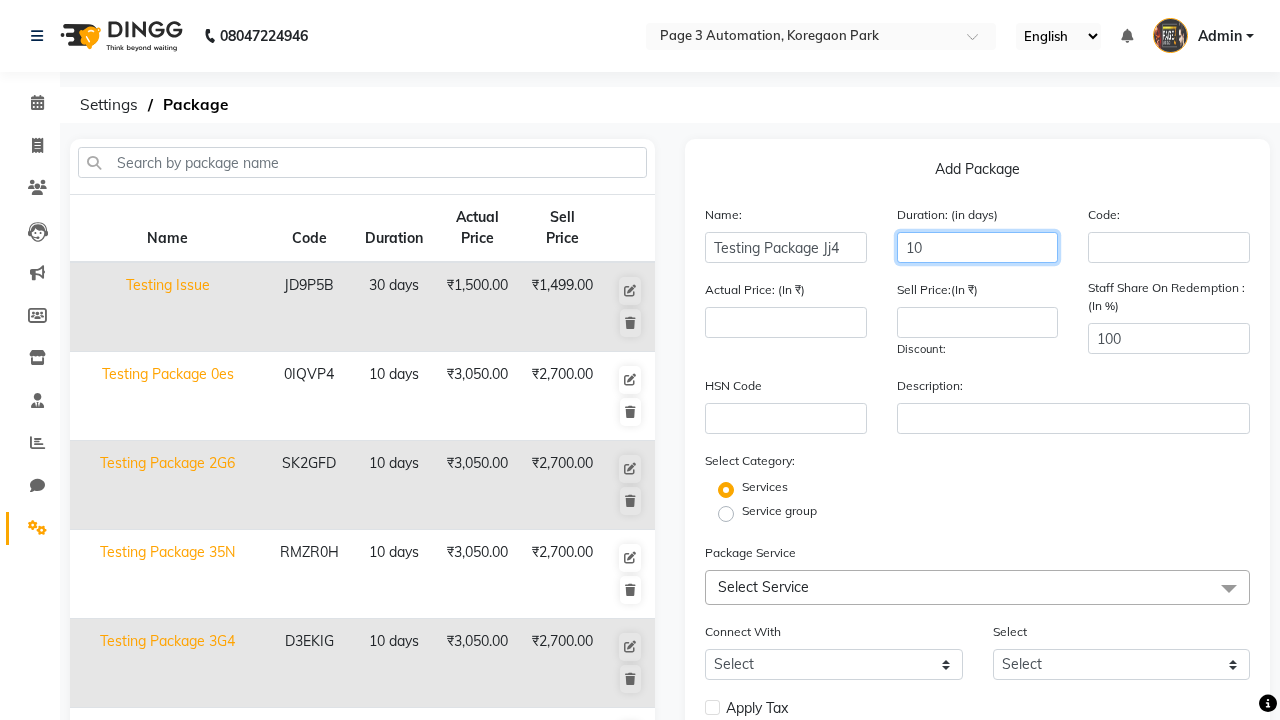 type on "10" 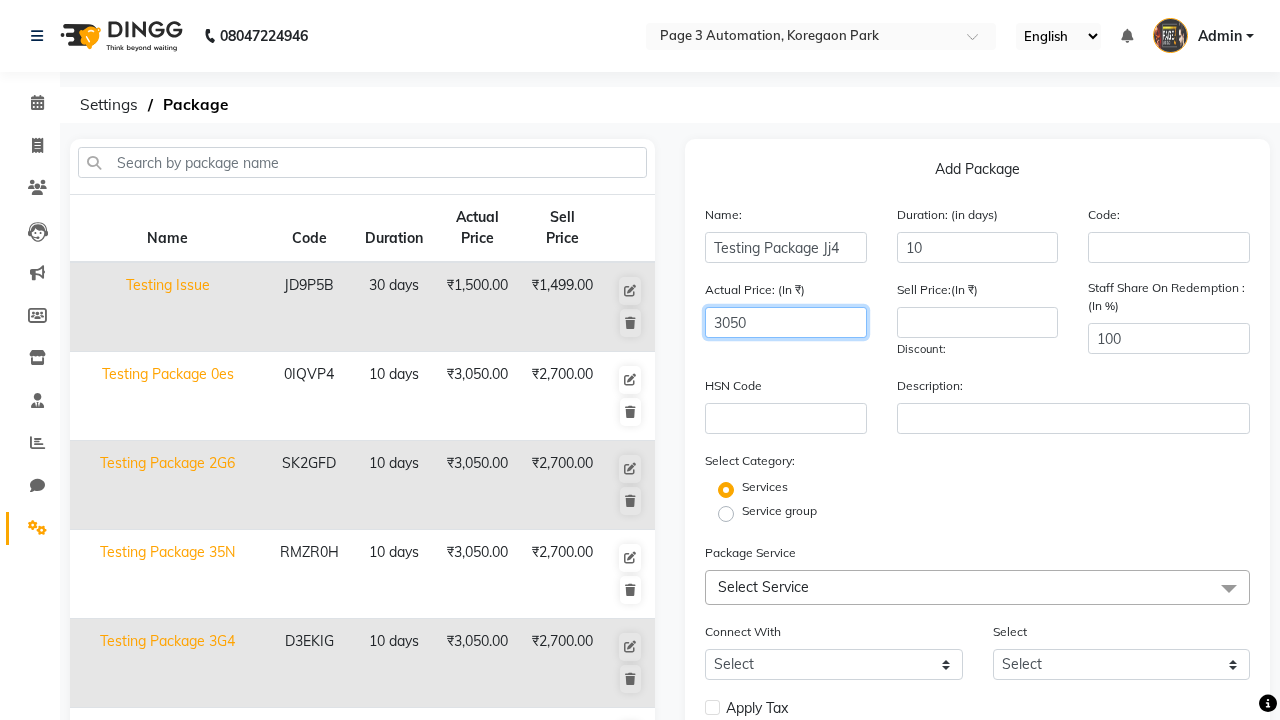 type on "3050" 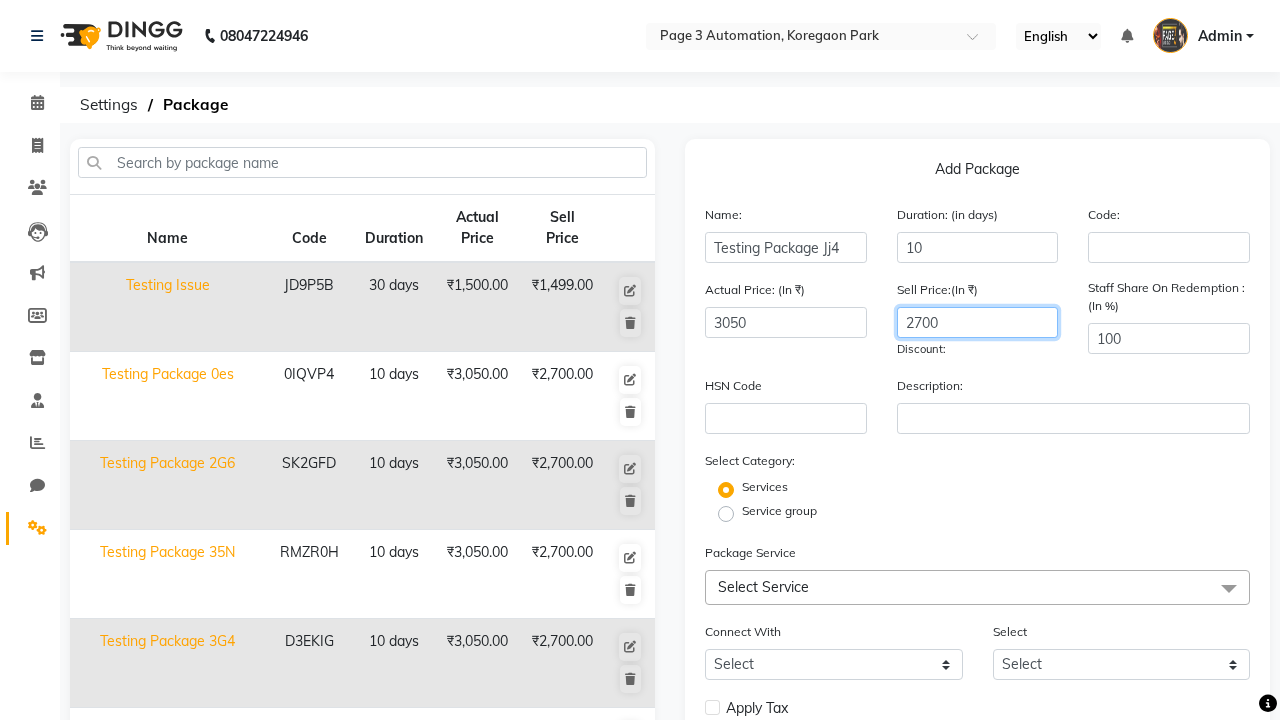 type on "2700" 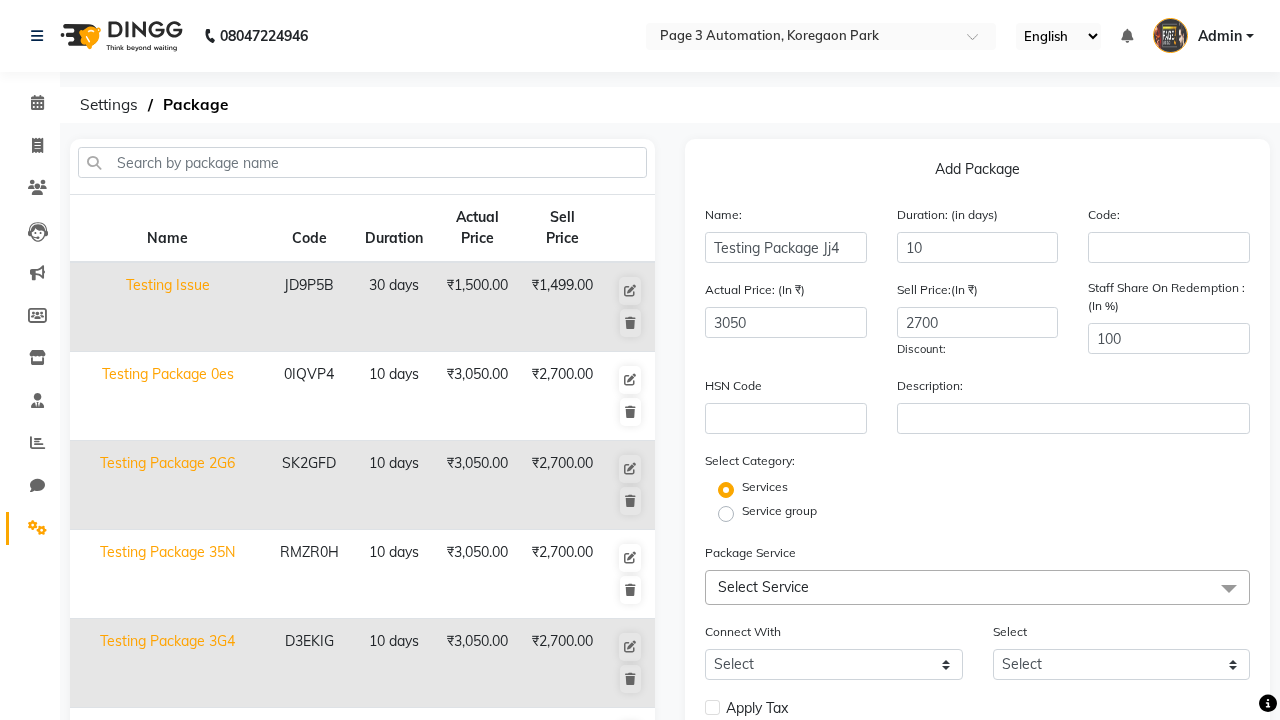 click on "Service group" 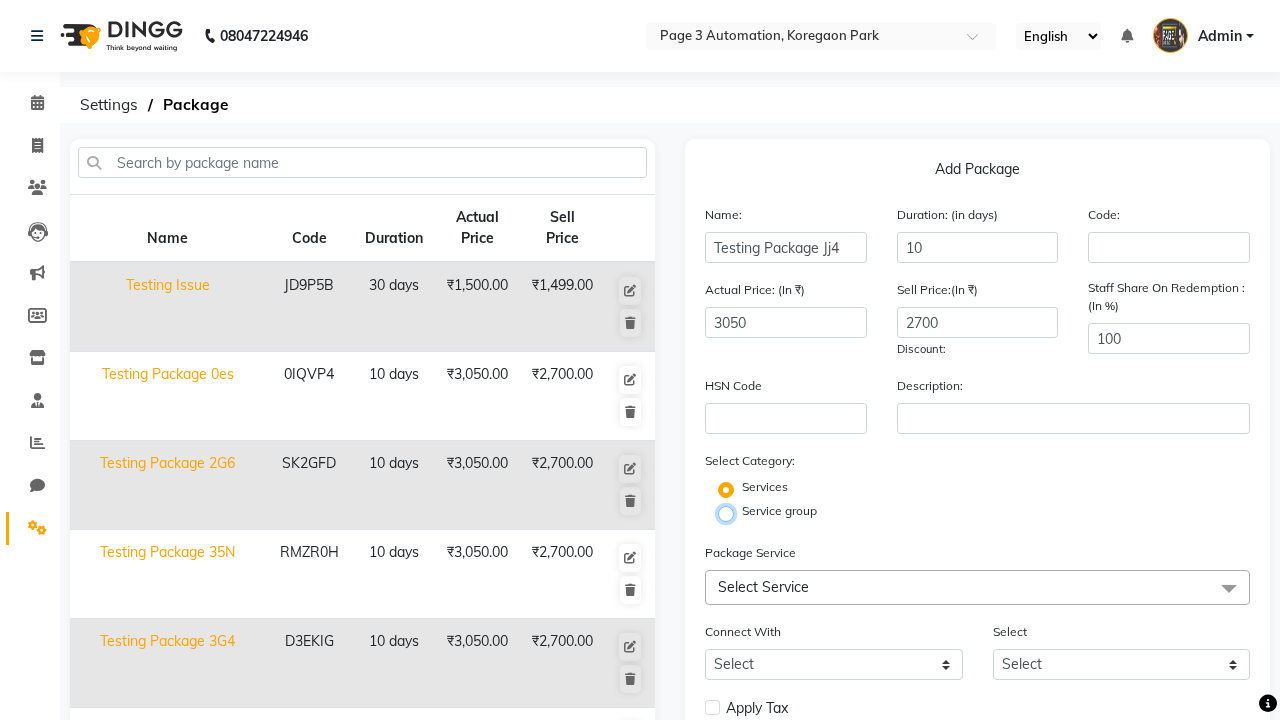 click on "Service group" at bounding box center [732, 512] 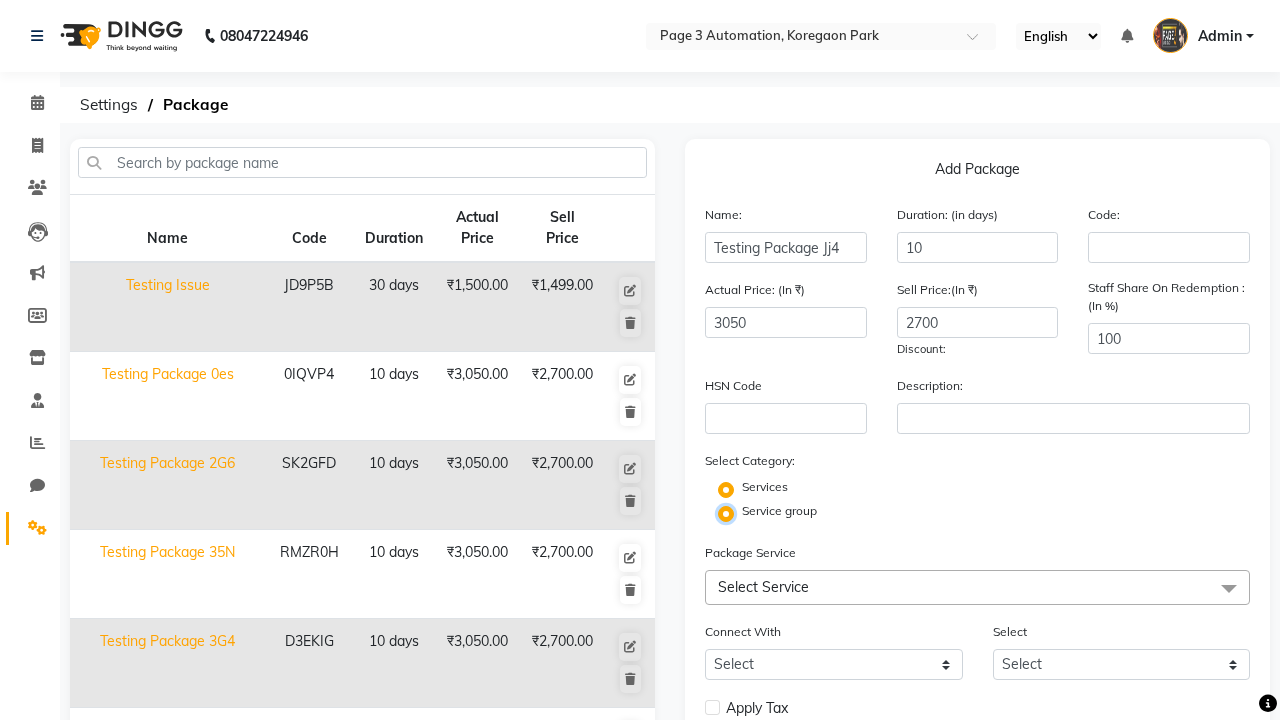 radio on "false" 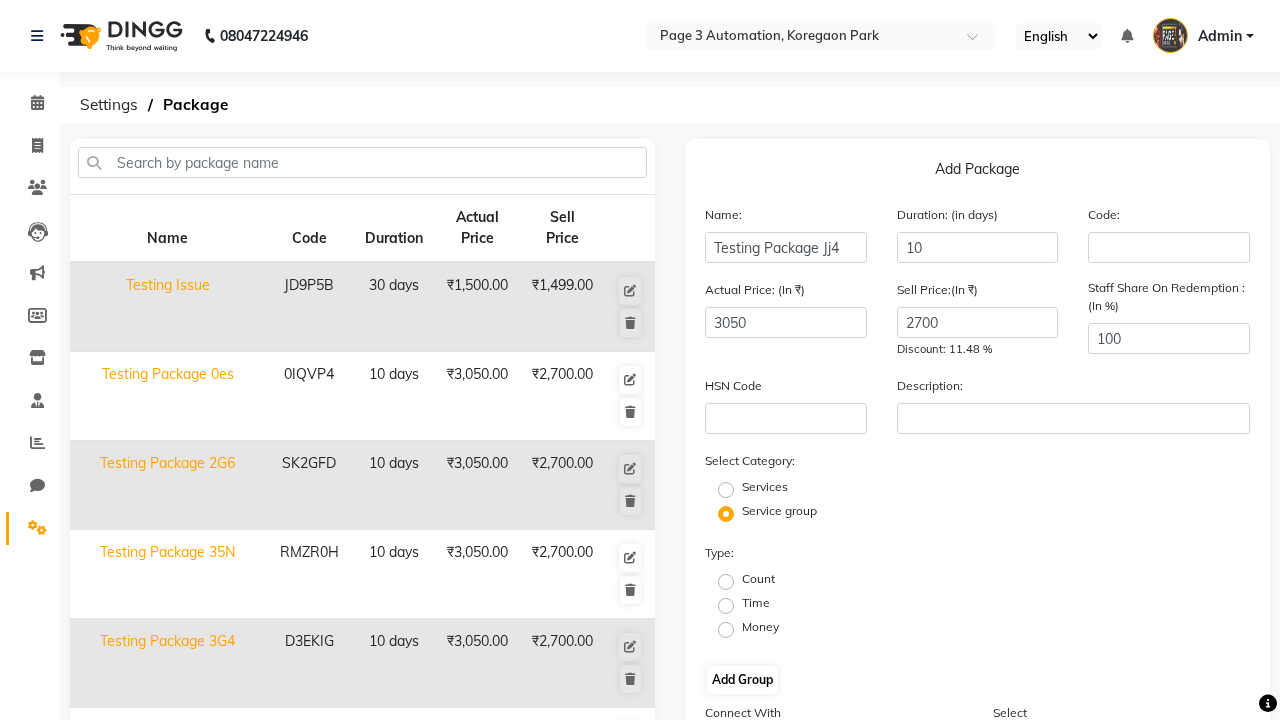 click on "Time" 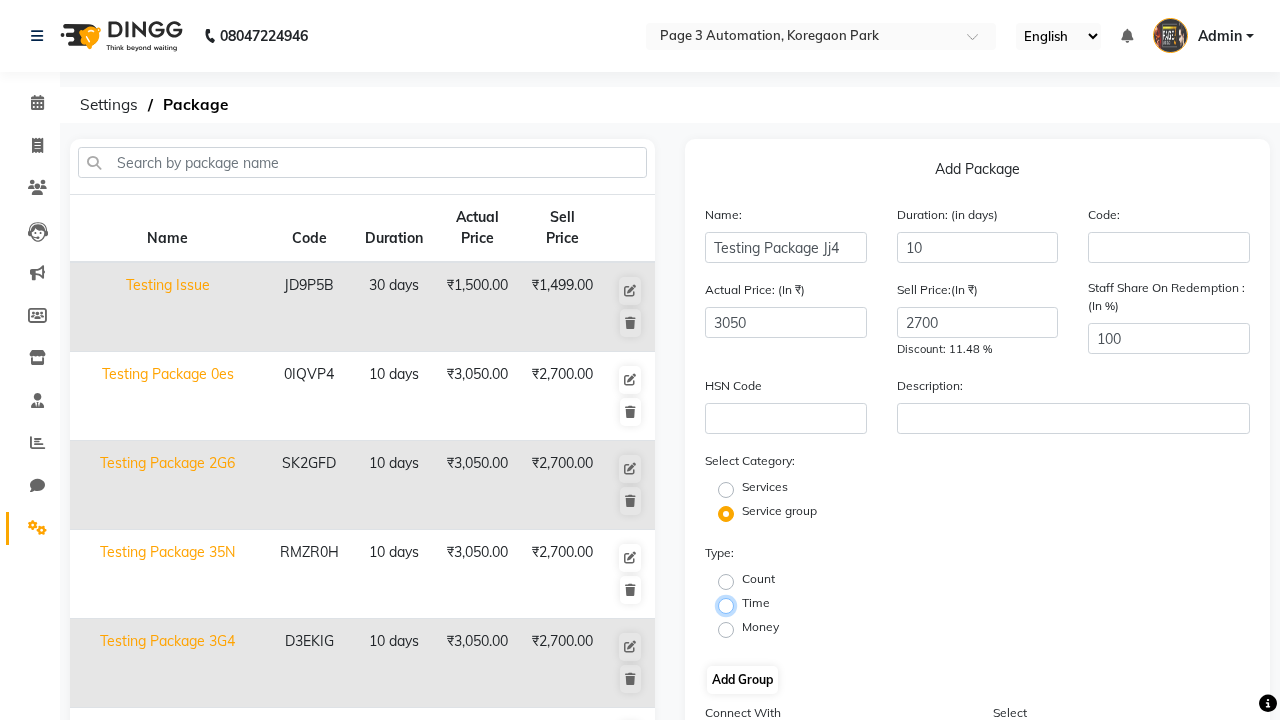 click on "Time" at bounding box center (732, 604) 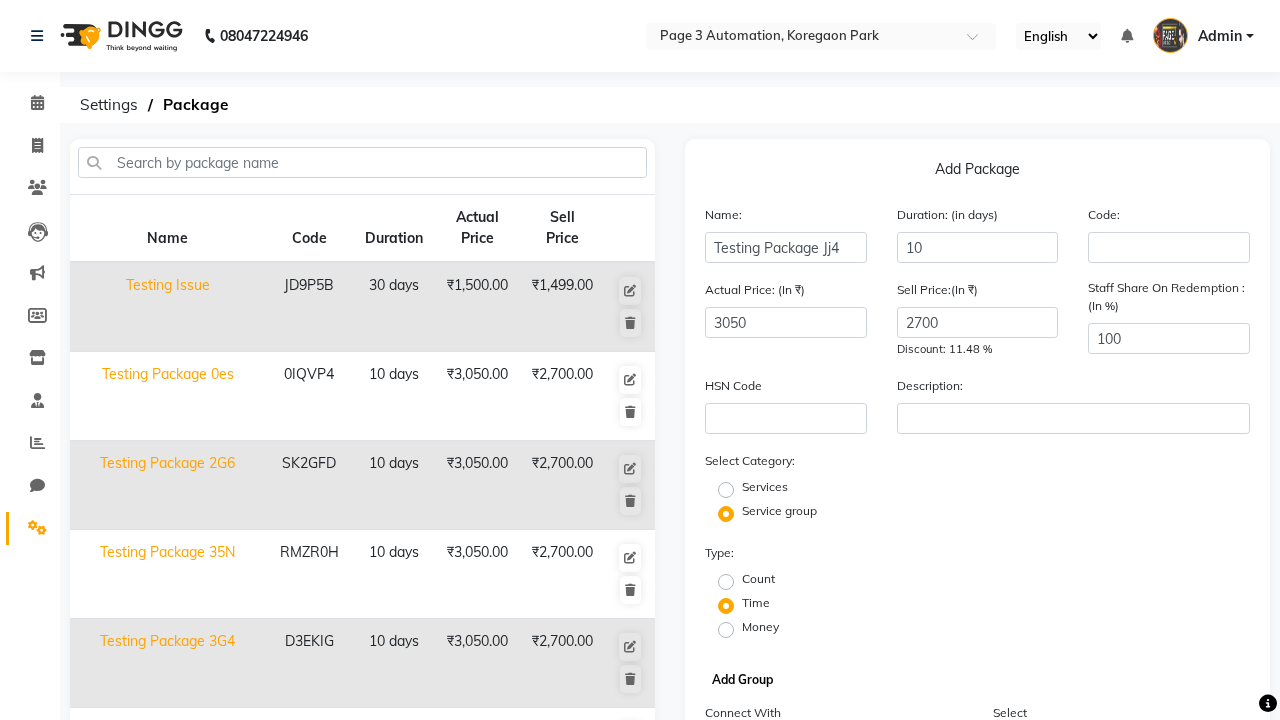 click on "Add Group" 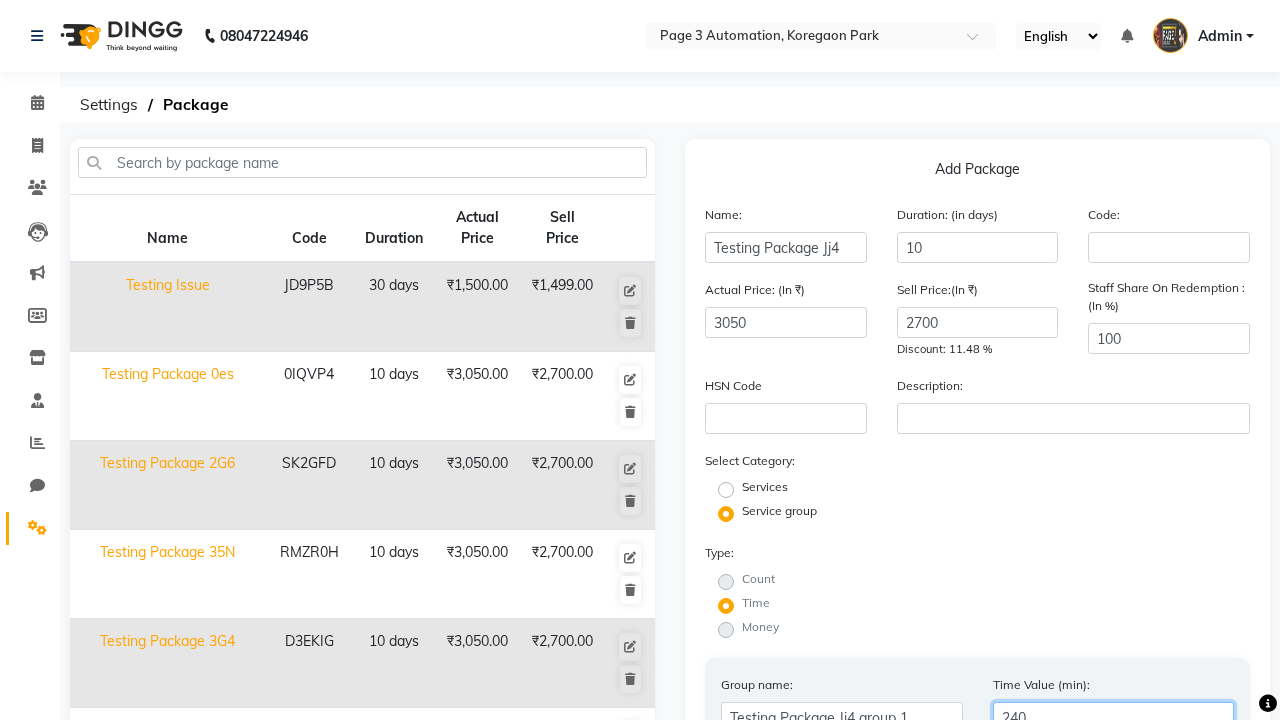 scroll, scrollTop: 499, scrollLeft: 0, axis: vertical 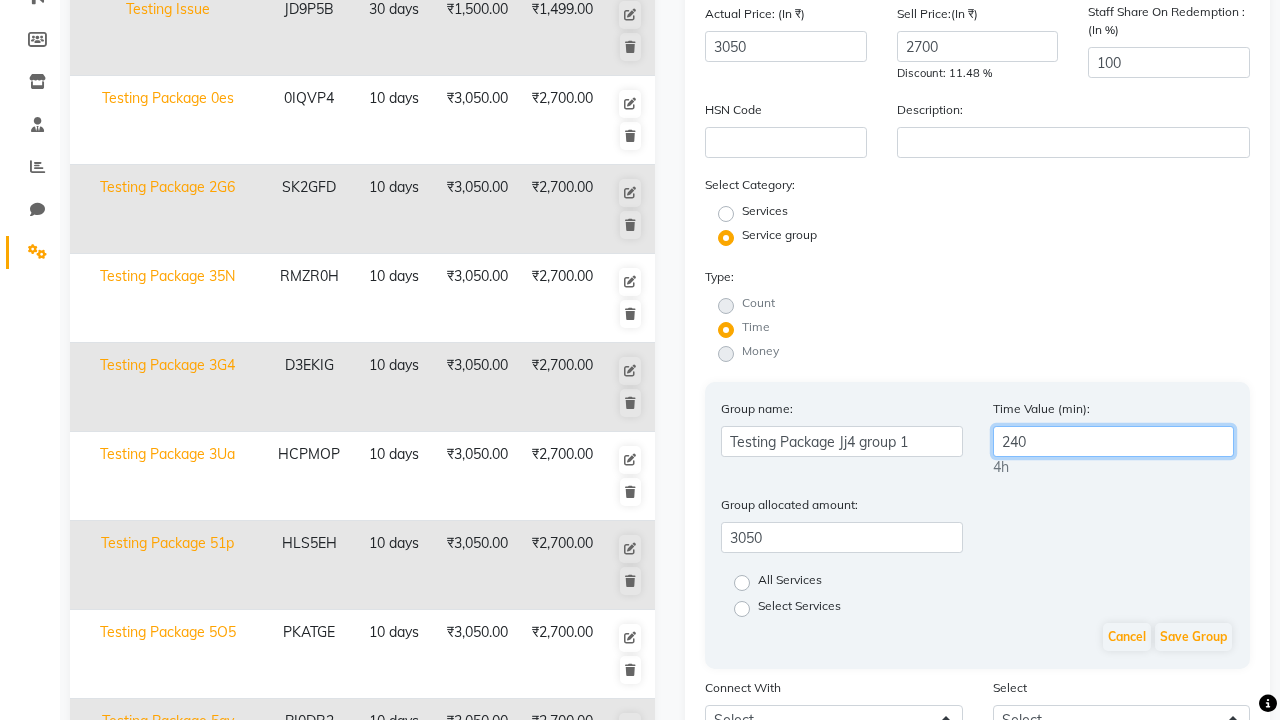 type on "240" 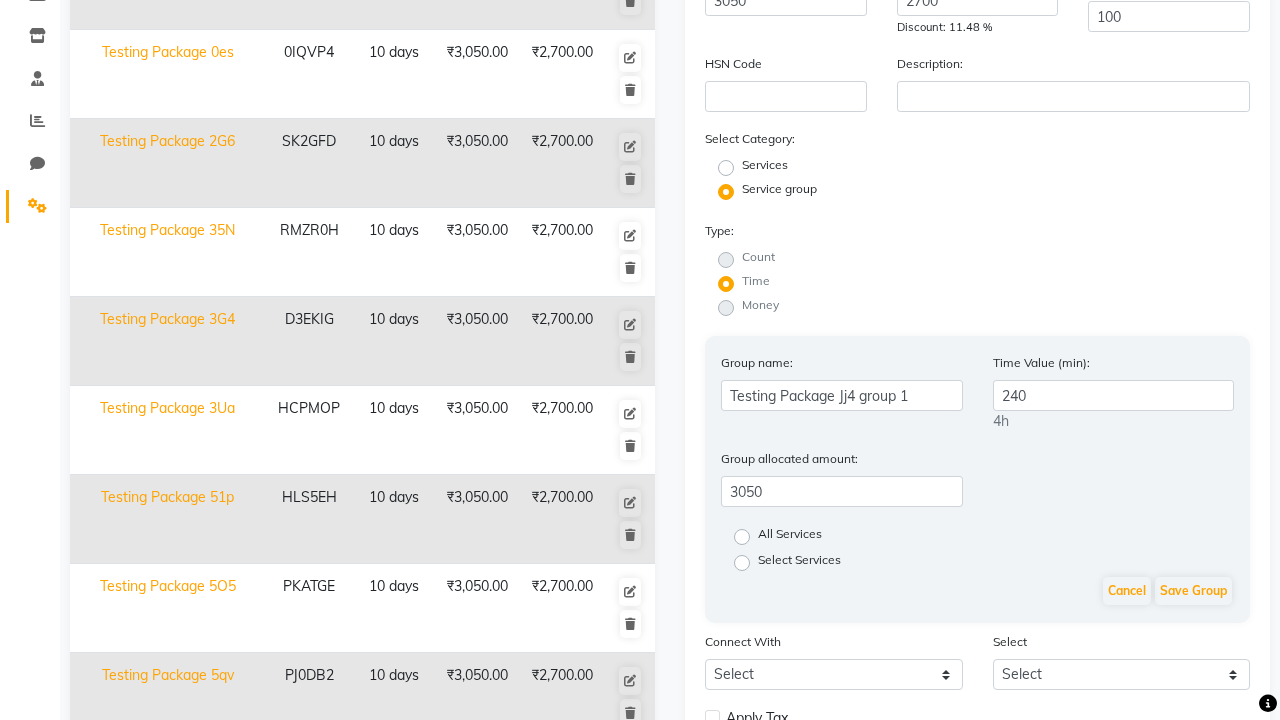 click on "All Services" 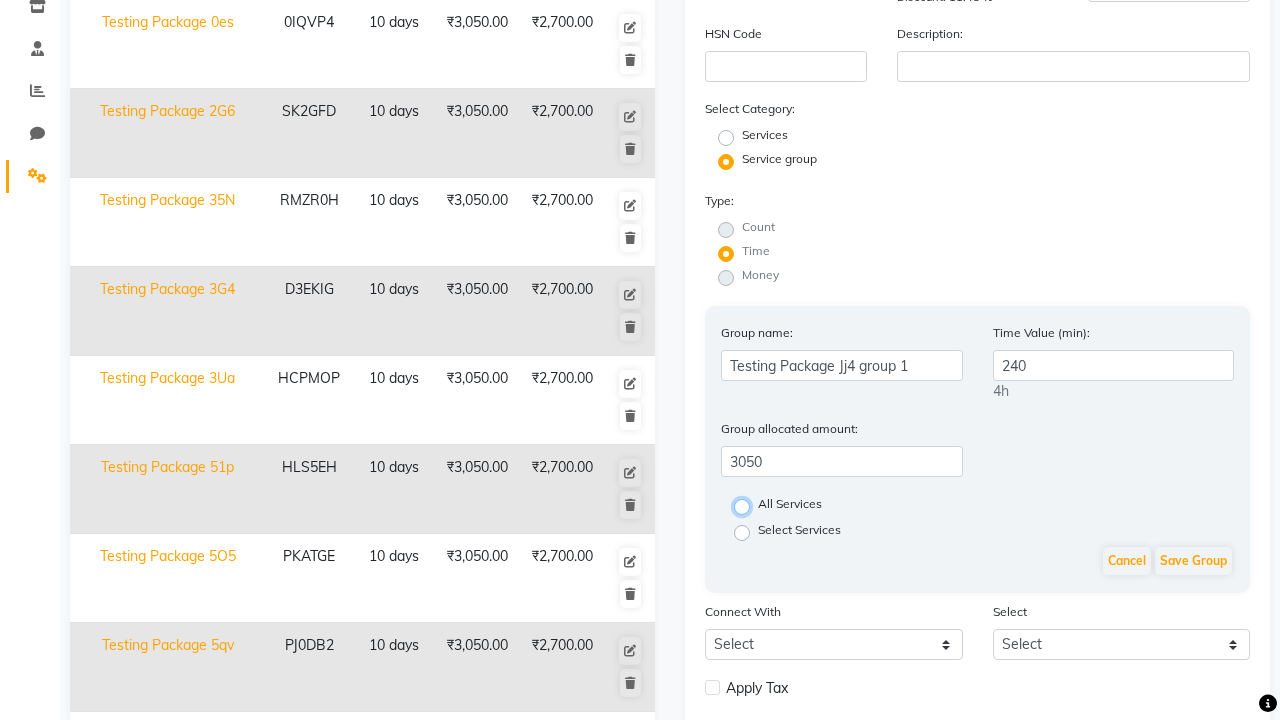 click on "All Services" at bounding box center (748, 505) 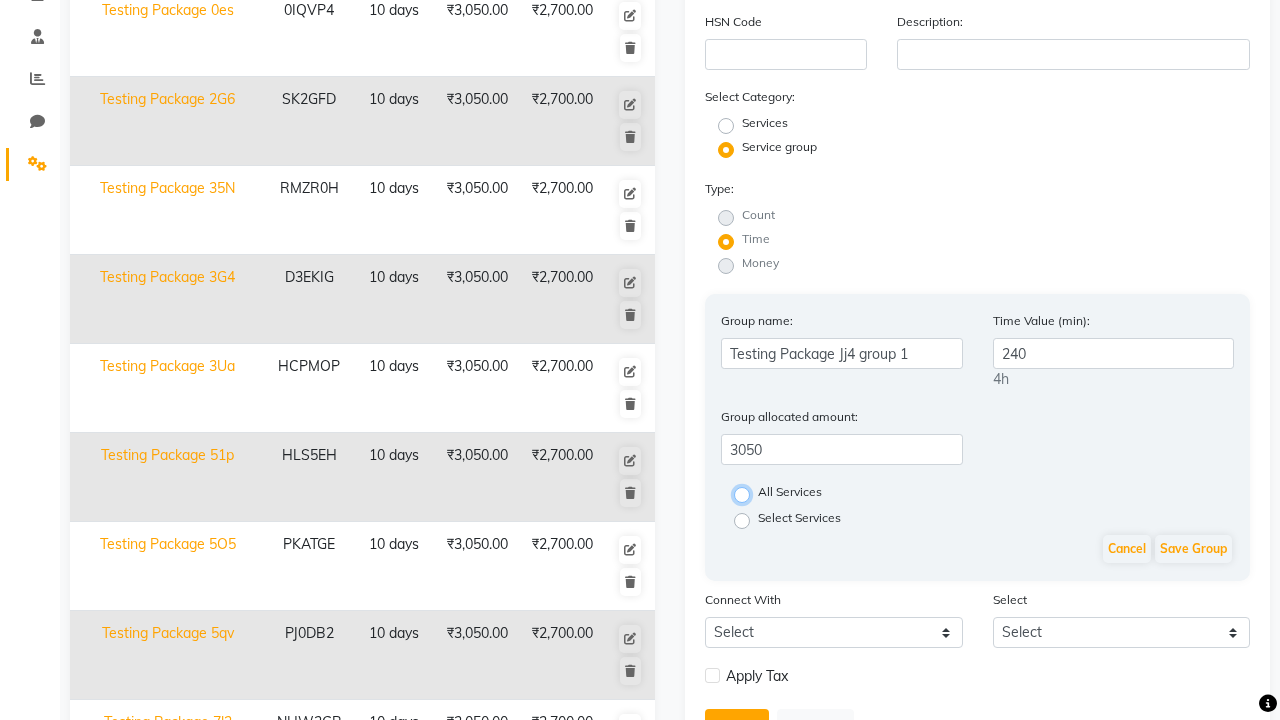 radio on "true" 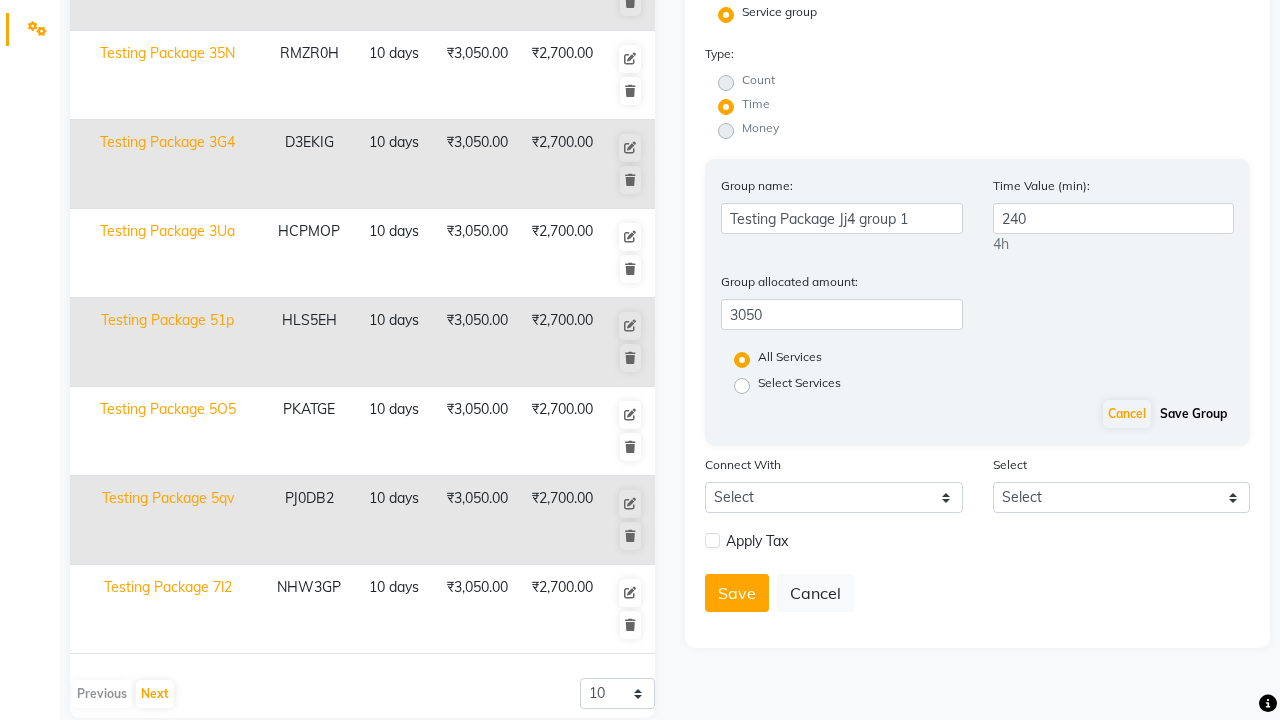 click on "Save Group" 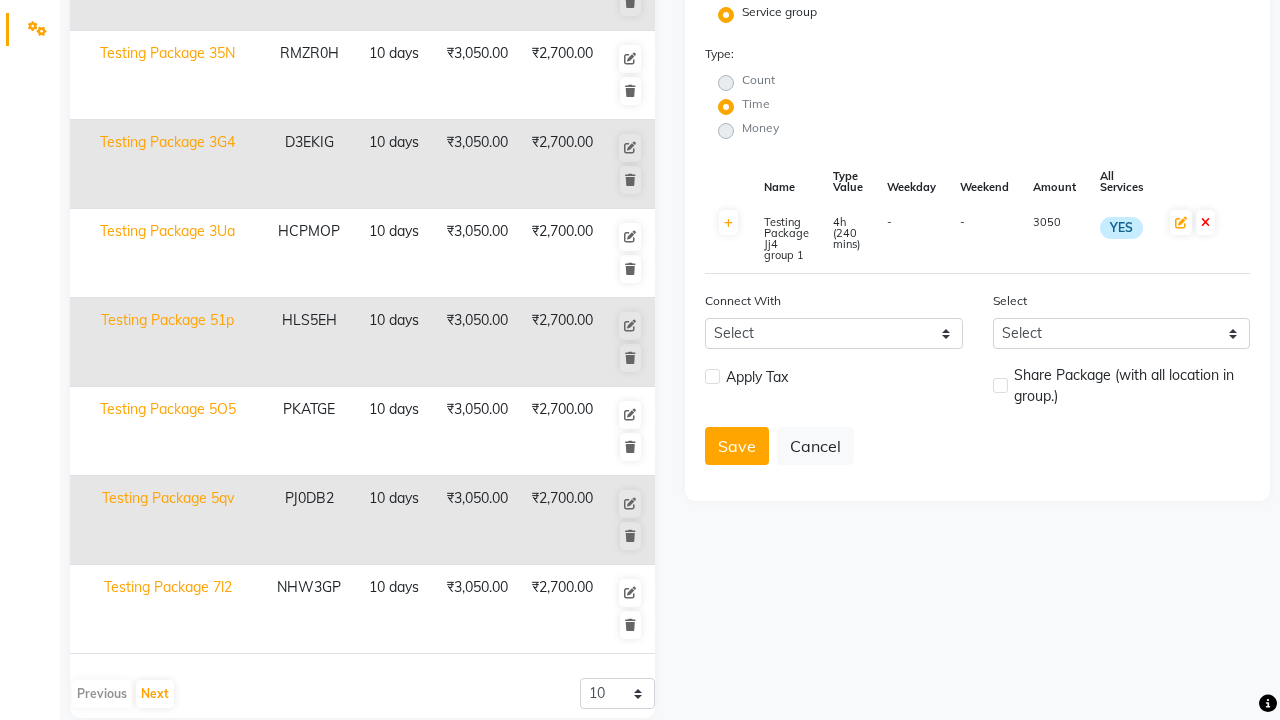 click 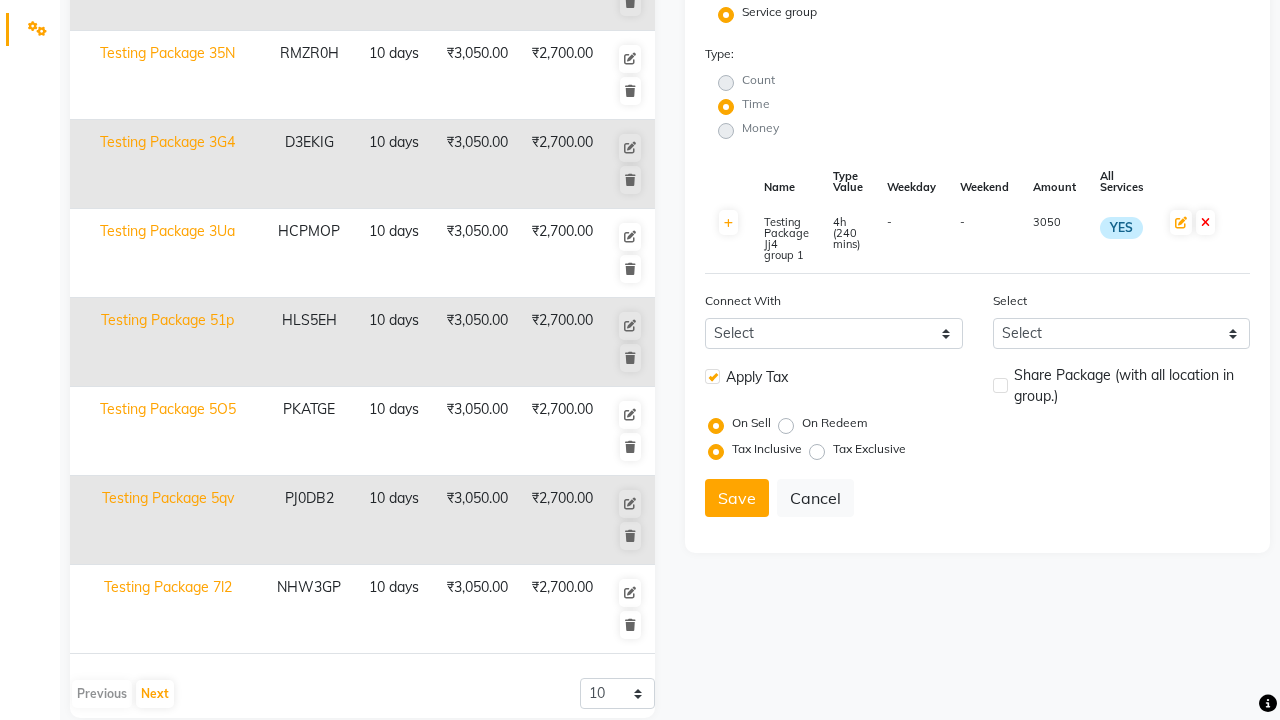 click 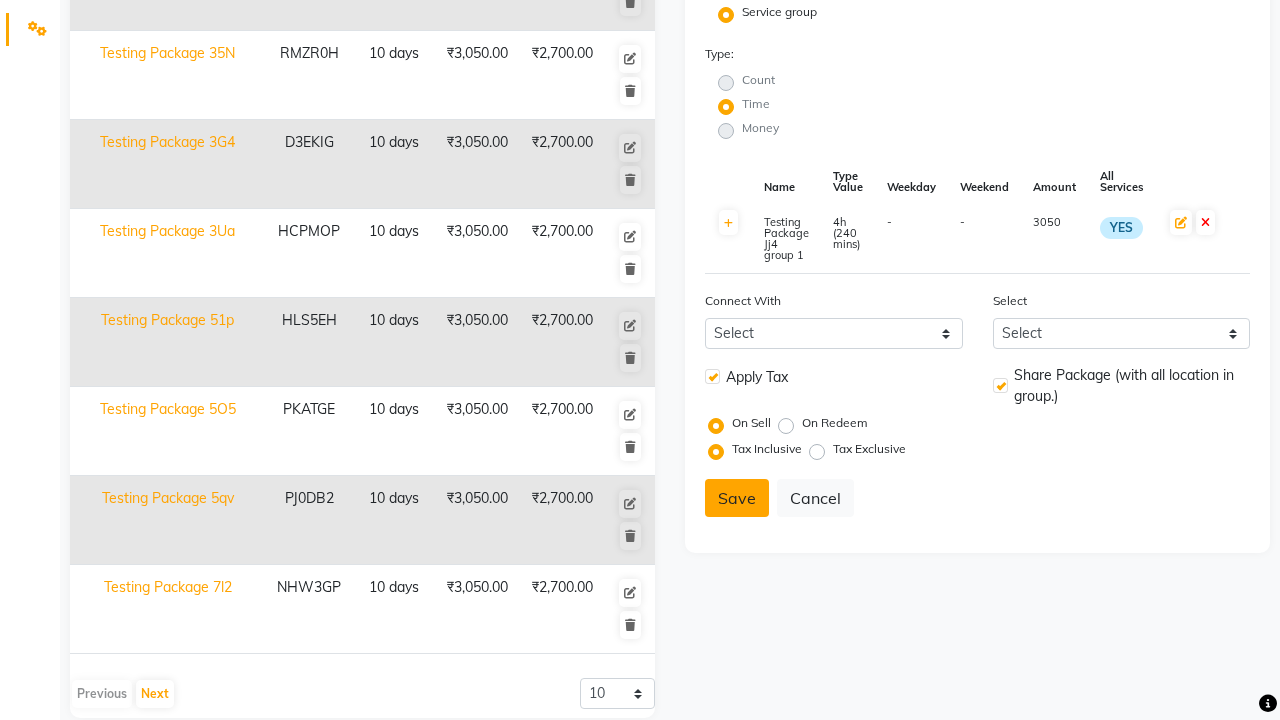 click on "Save" 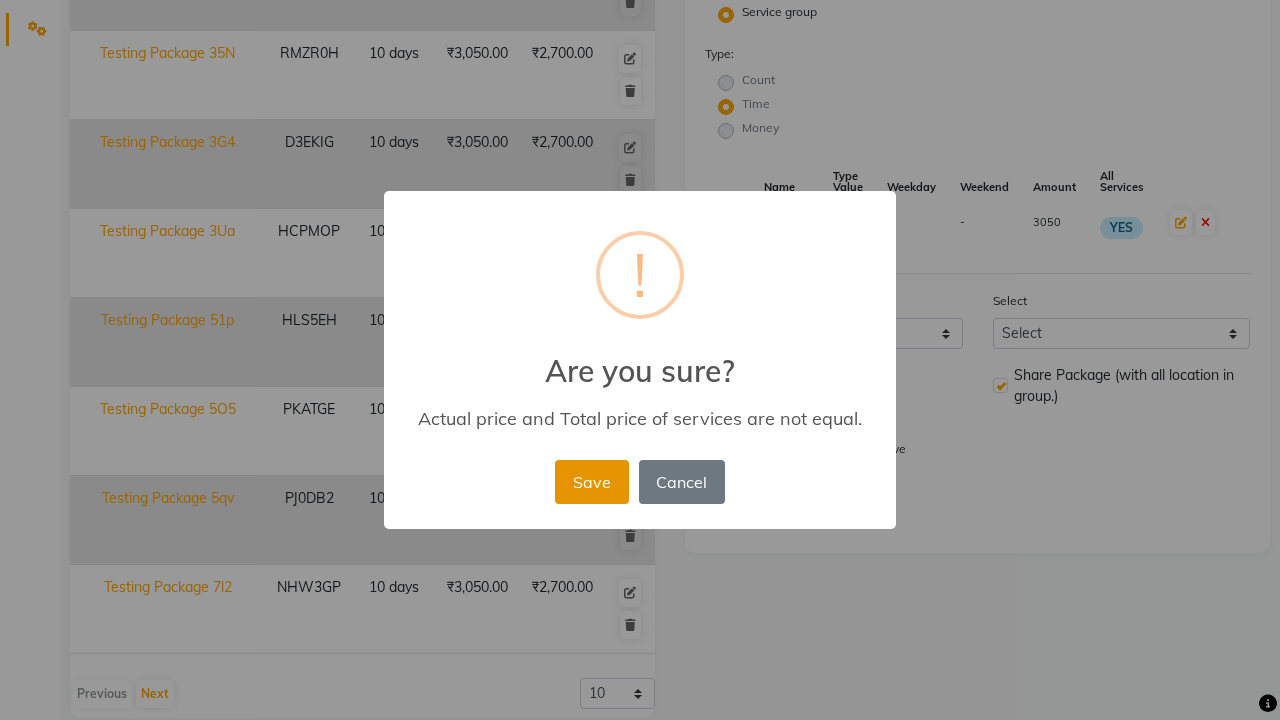 click on "Save" at bounding box center (591, 482) 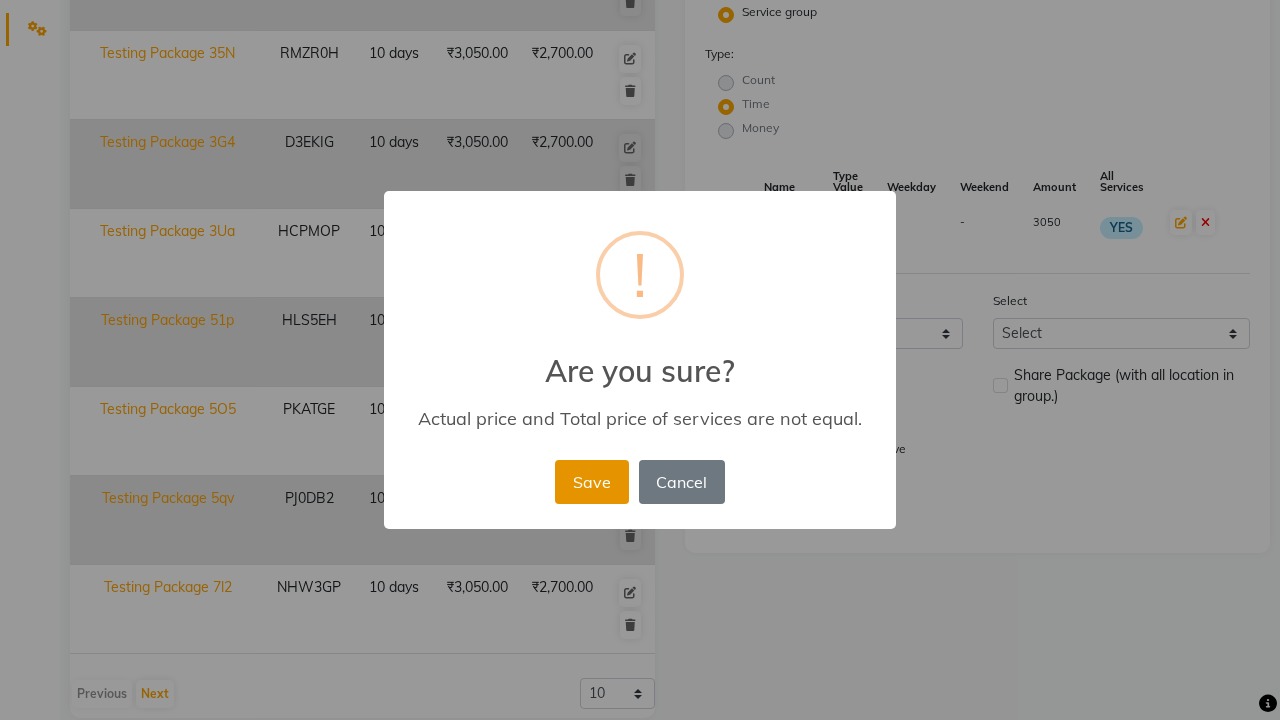type 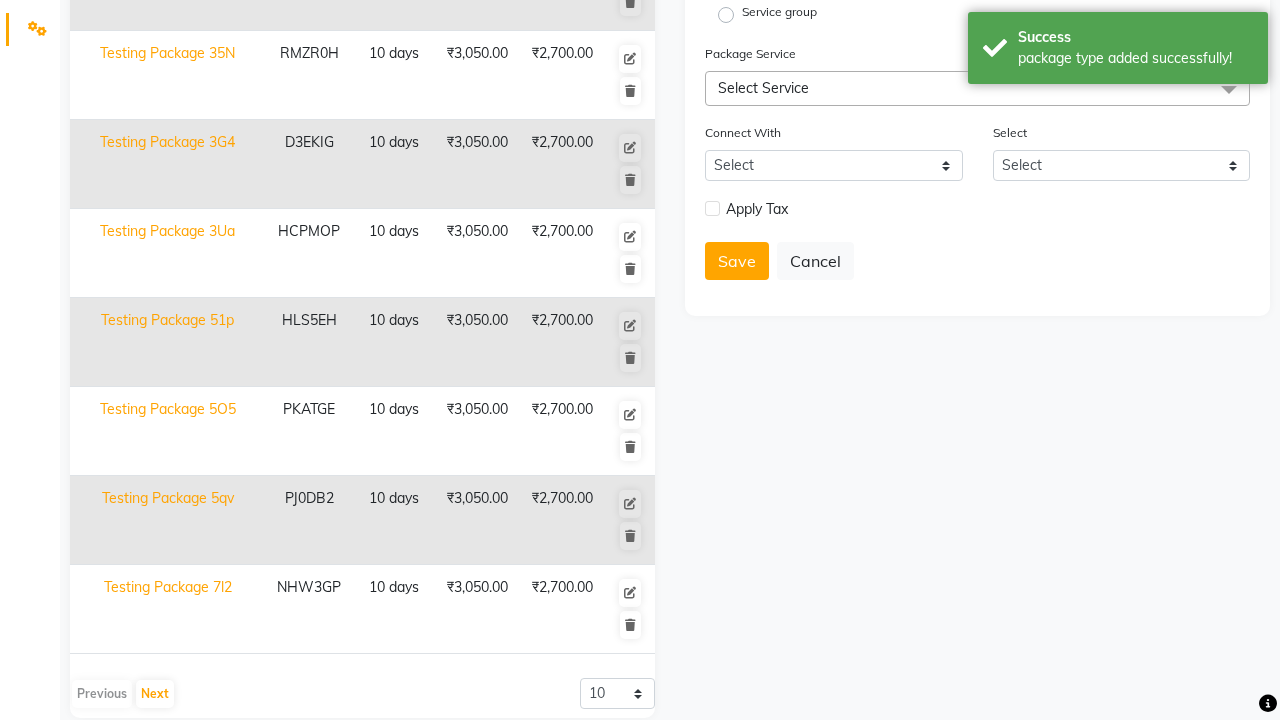 click on "package type added successfully!" at bounding box center (1135, 58) 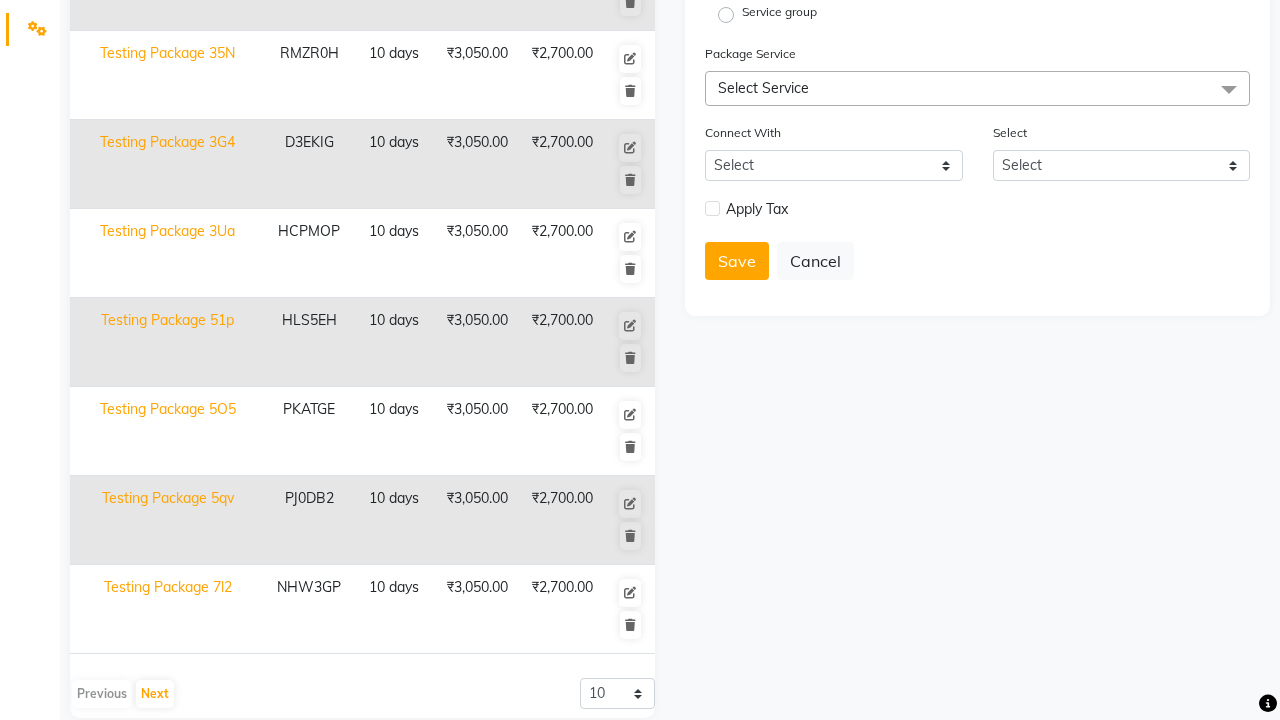 click at bounding box center [37, -463] 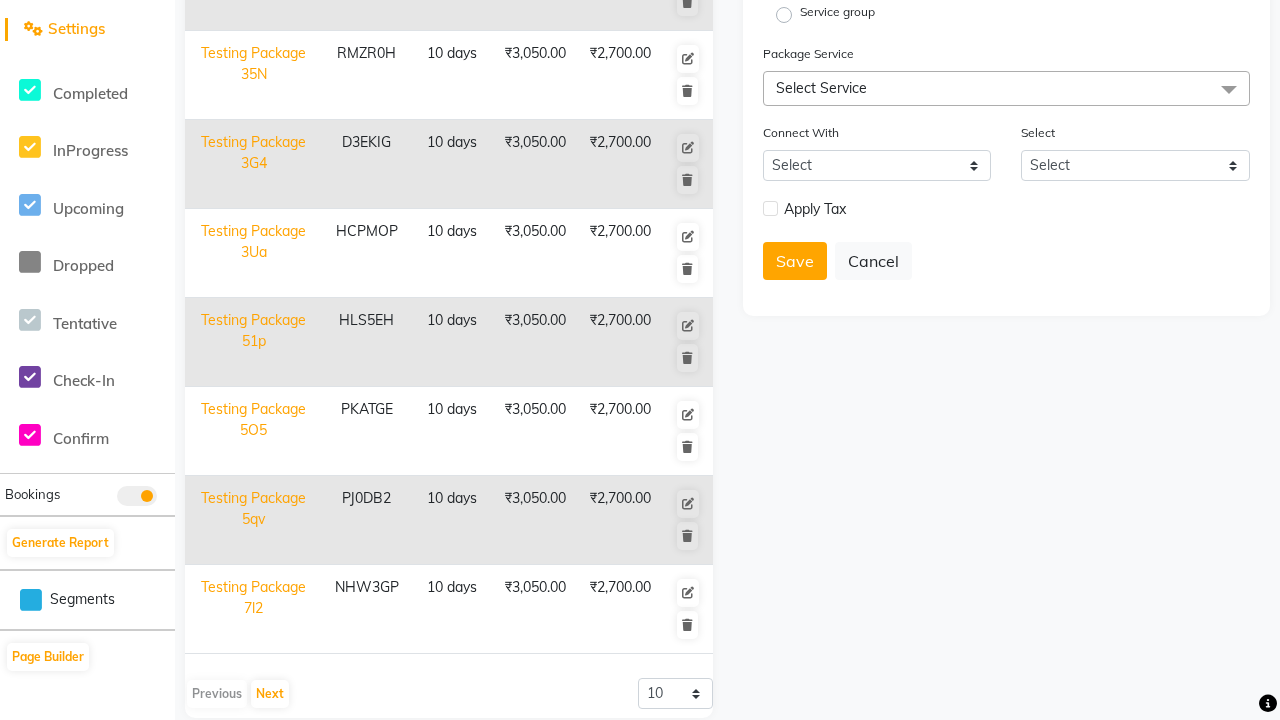 scroll, scrollTop: 0, scrollLeft: 0, axis: both 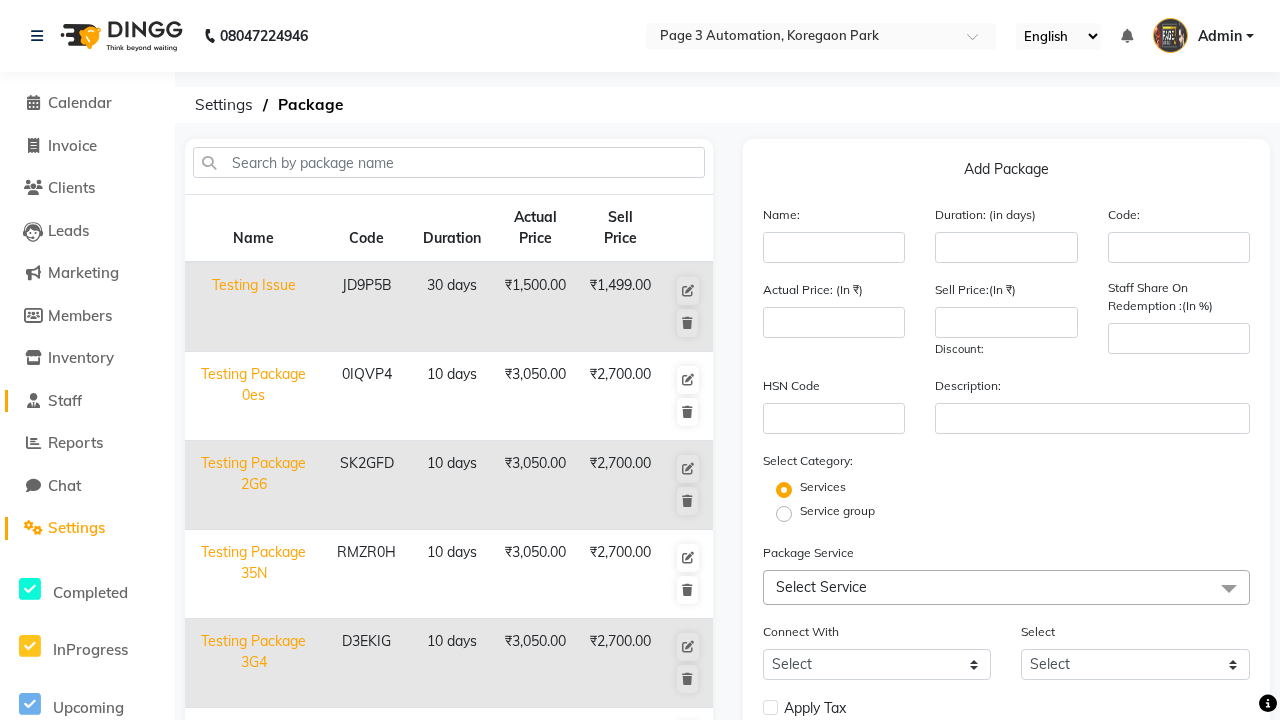 click on "Staff" 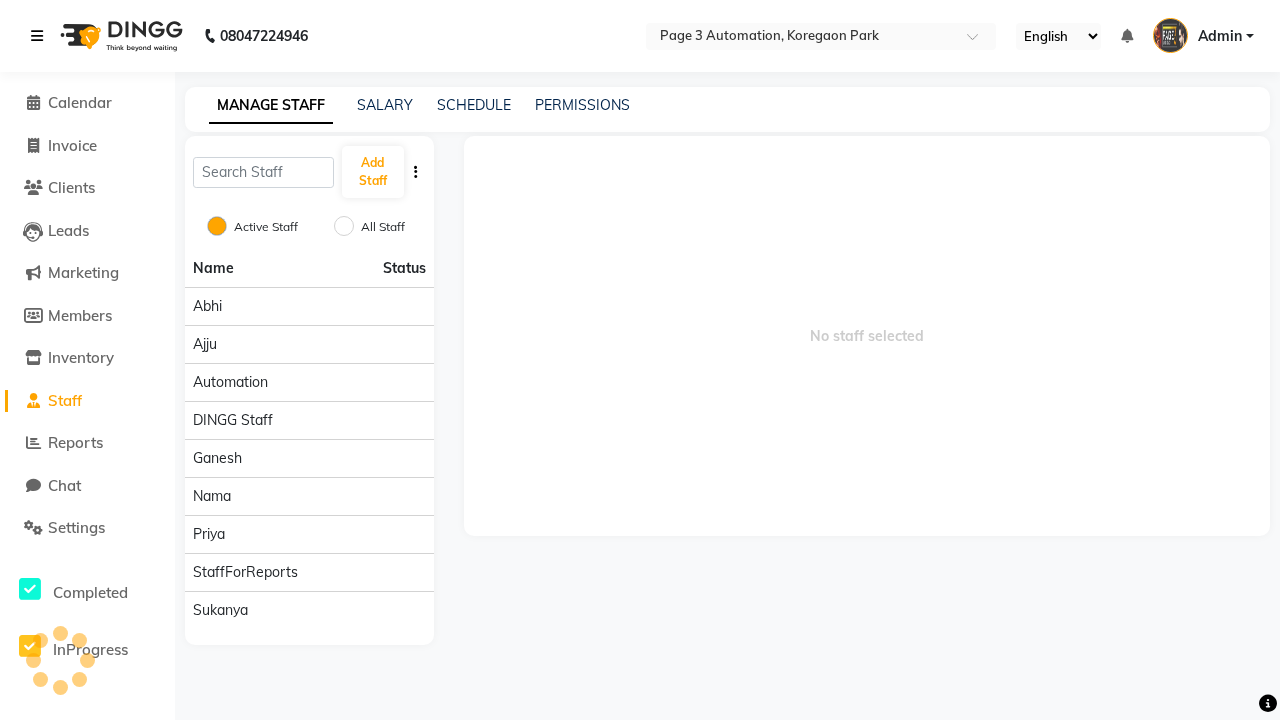 click at bounding box center [37, 36] 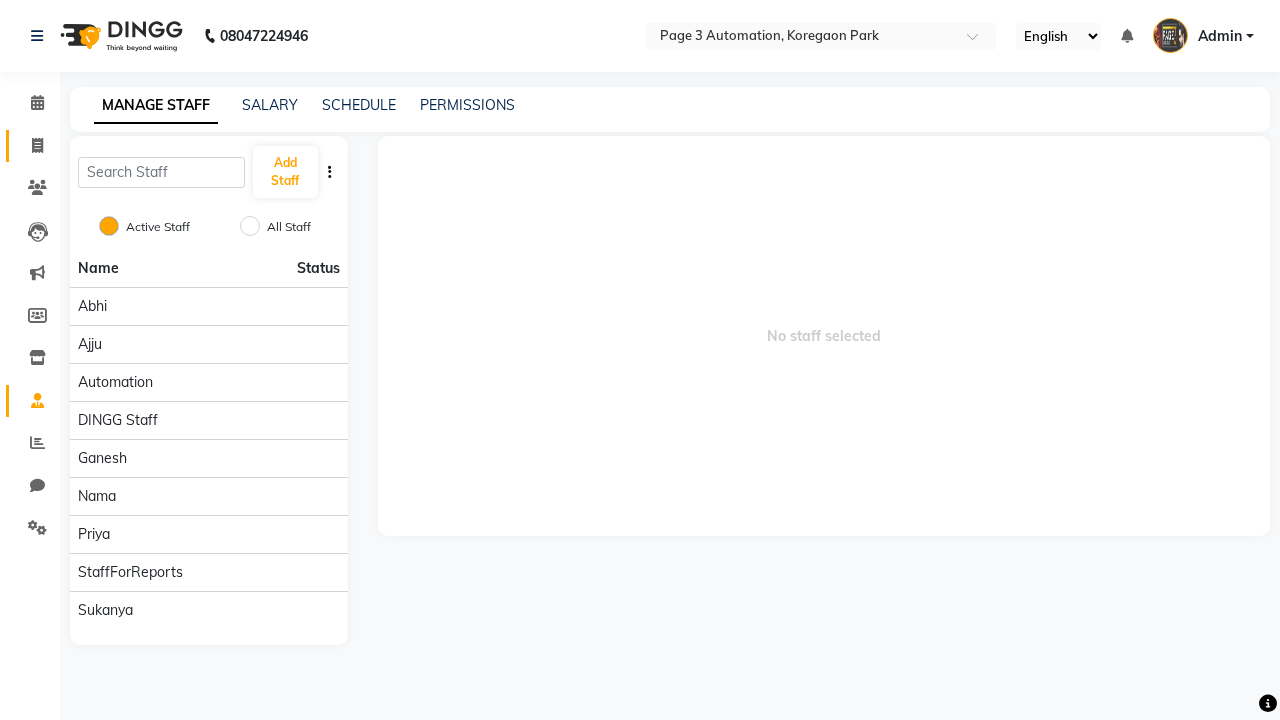 click 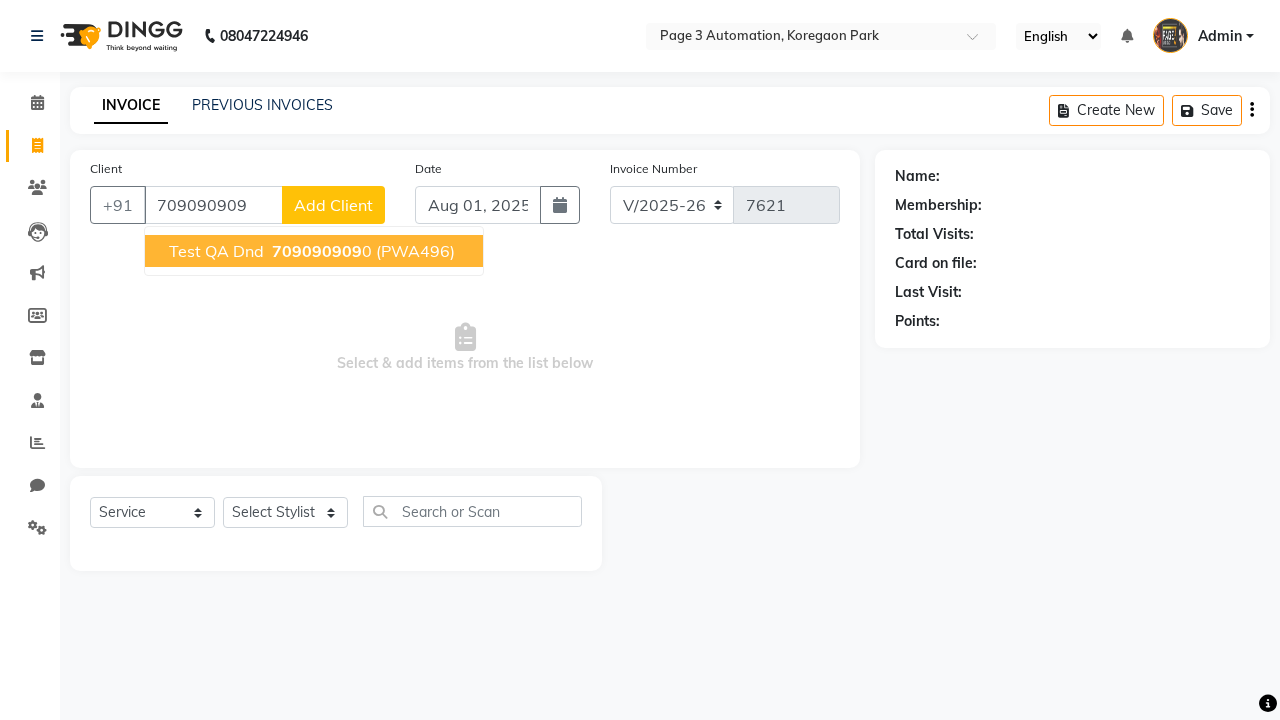 click on "709090909" at bounding box center (317, 251) 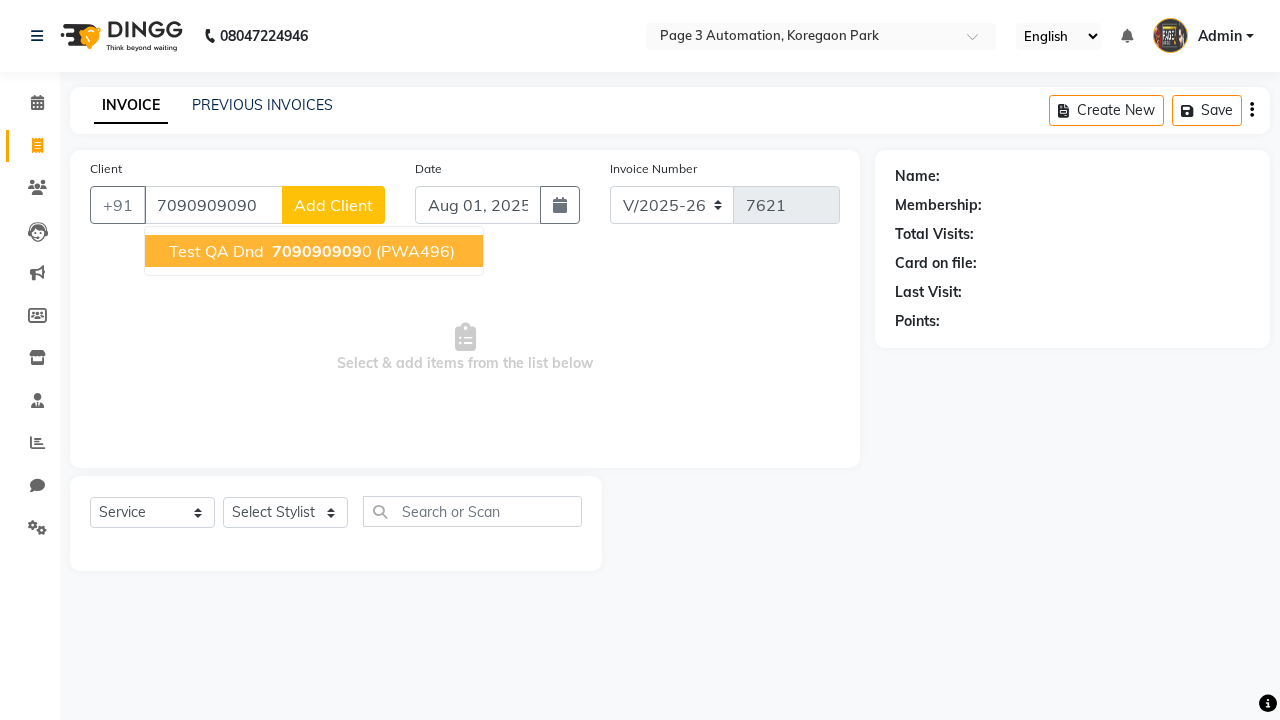 type on "7090909090" 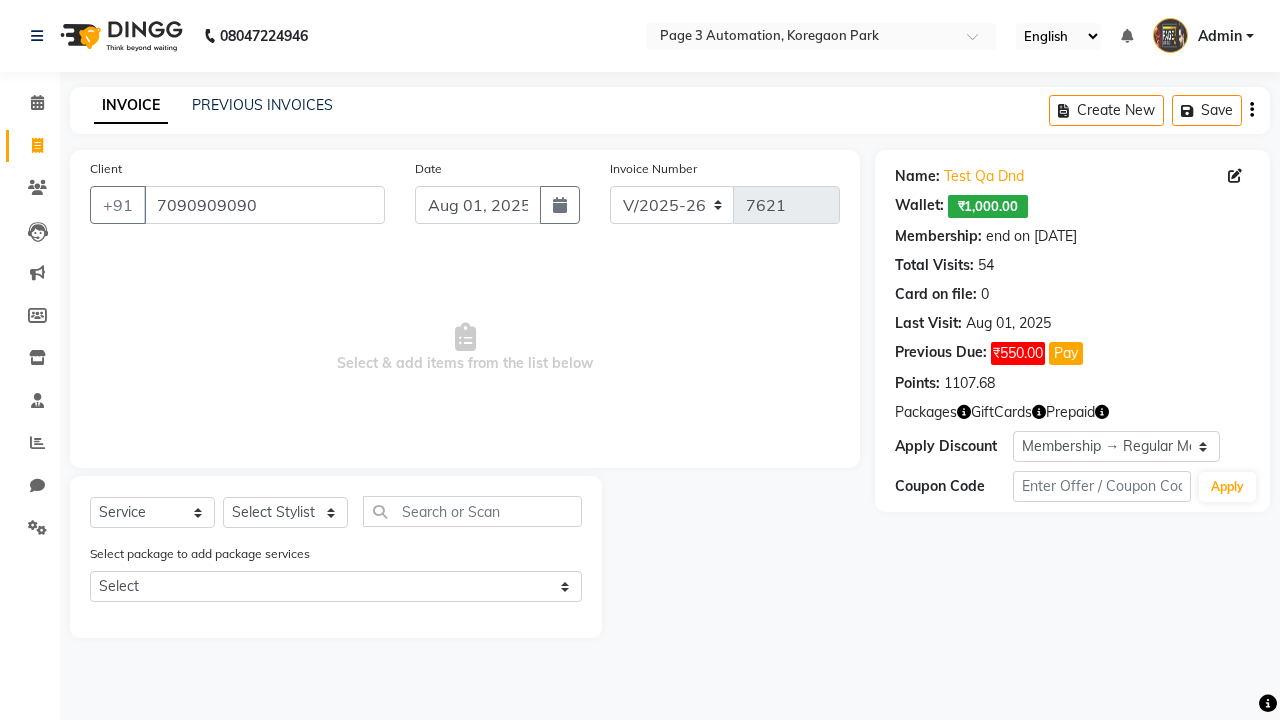 select on "0:" 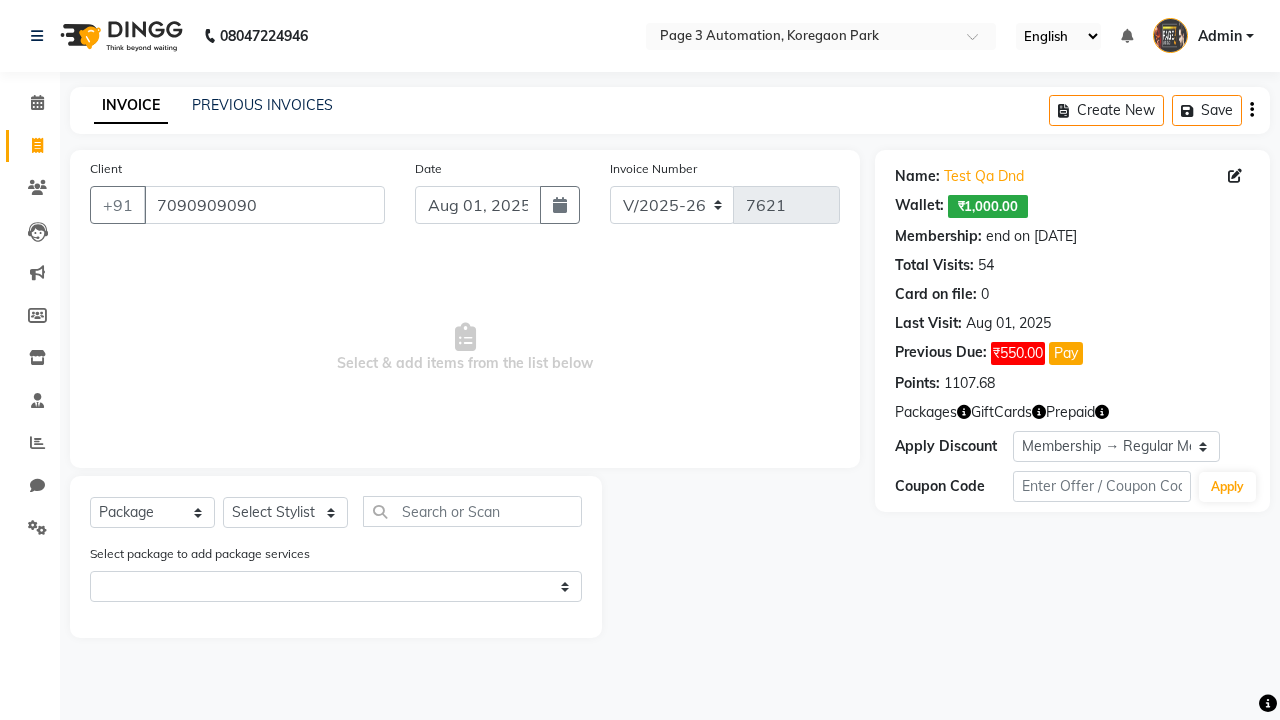select on "71572" 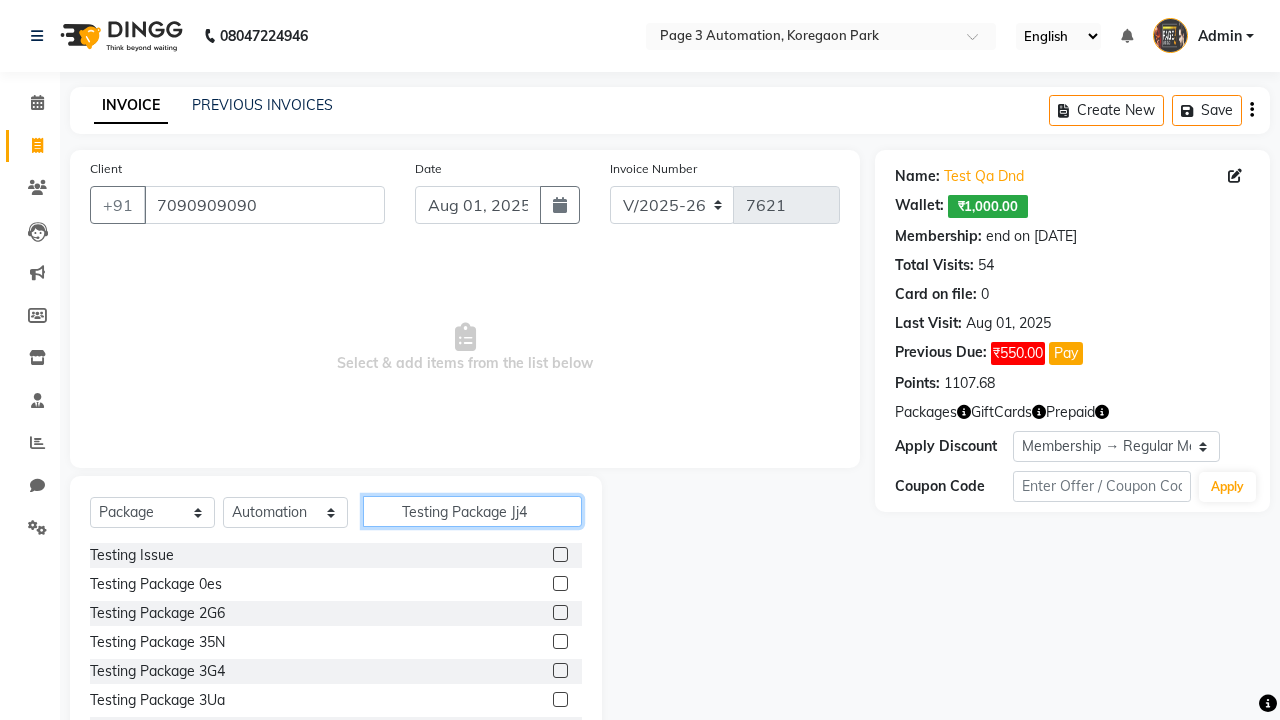 type on "Testing Package Jj4" 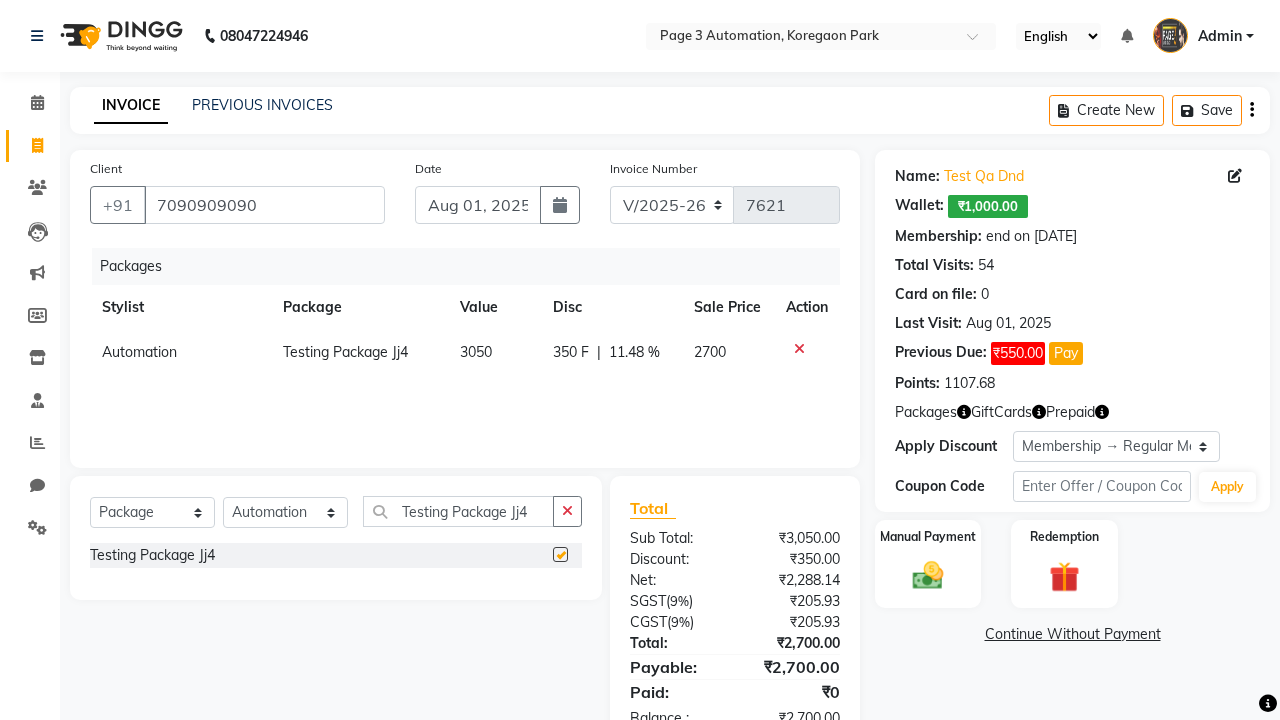 checkbox on "false" 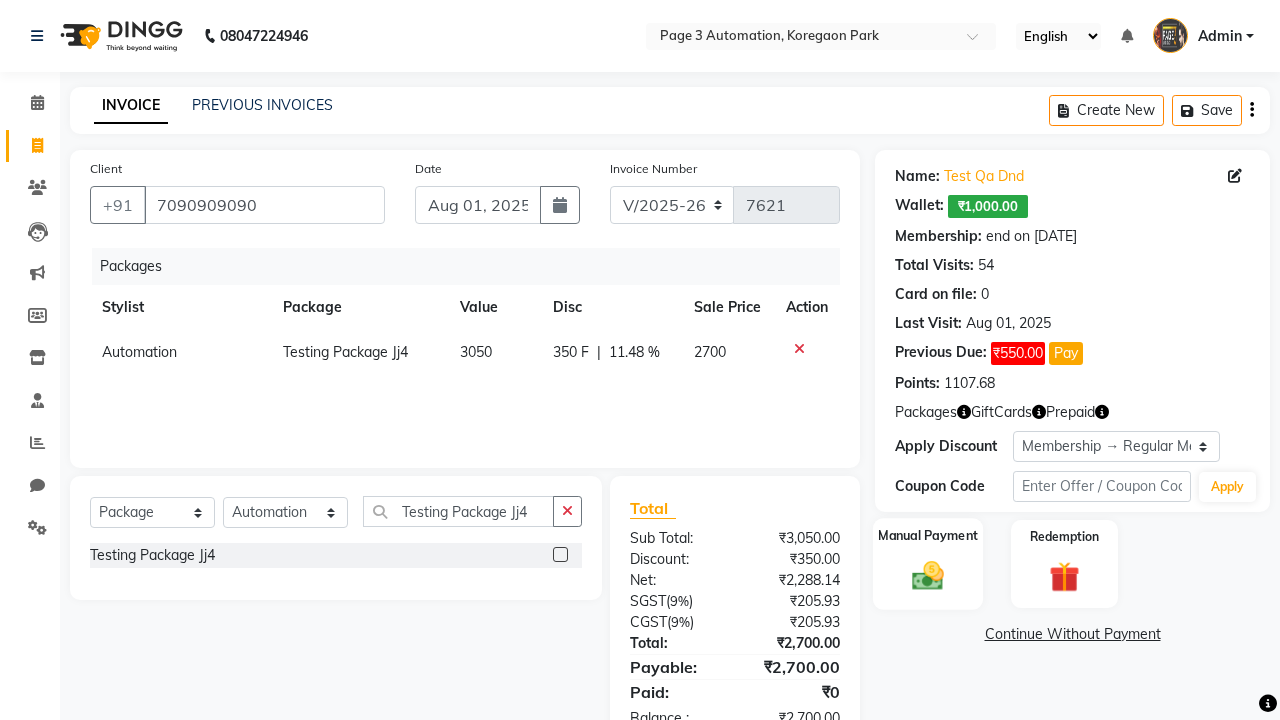 click 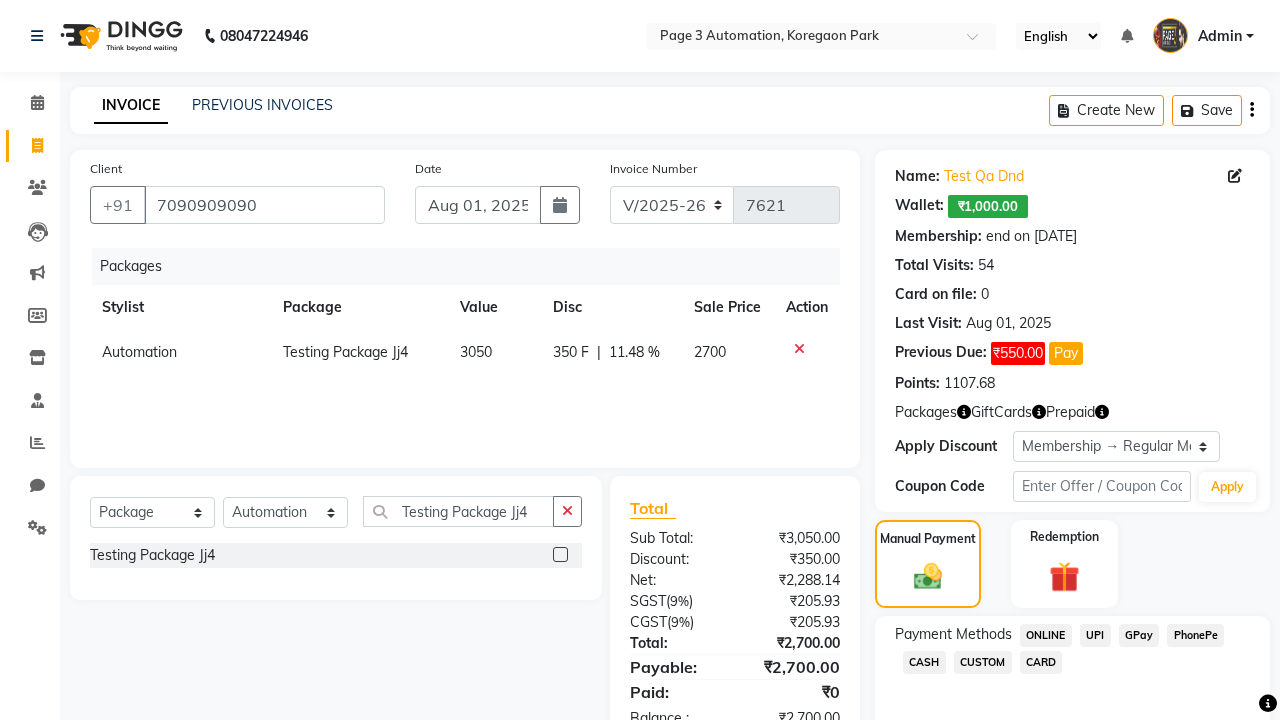 click on "ONLINE" 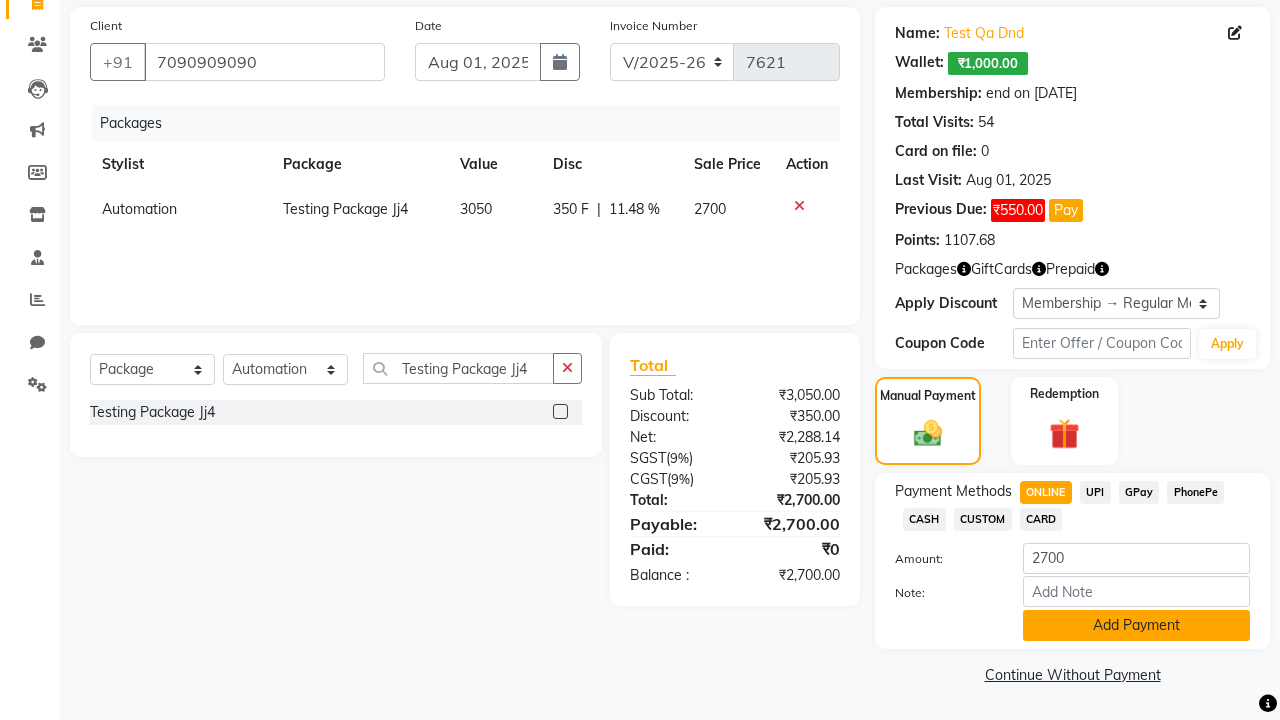 click on "Add Payment" 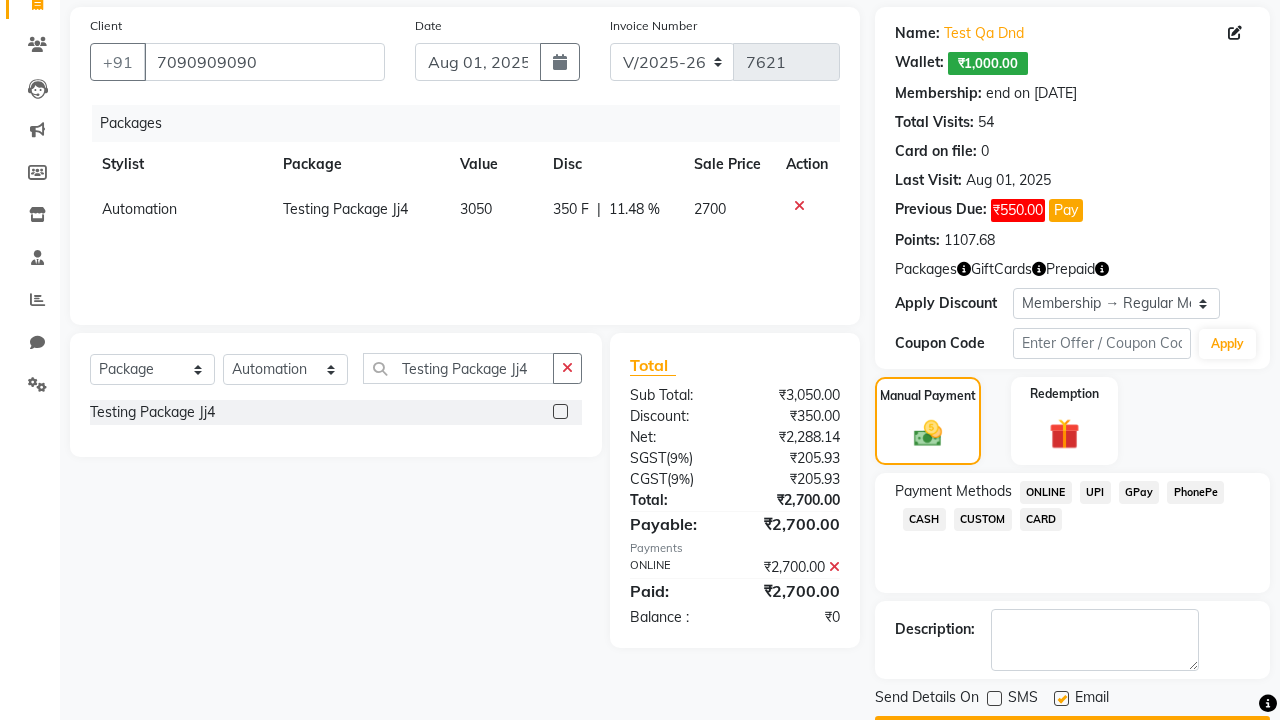 click 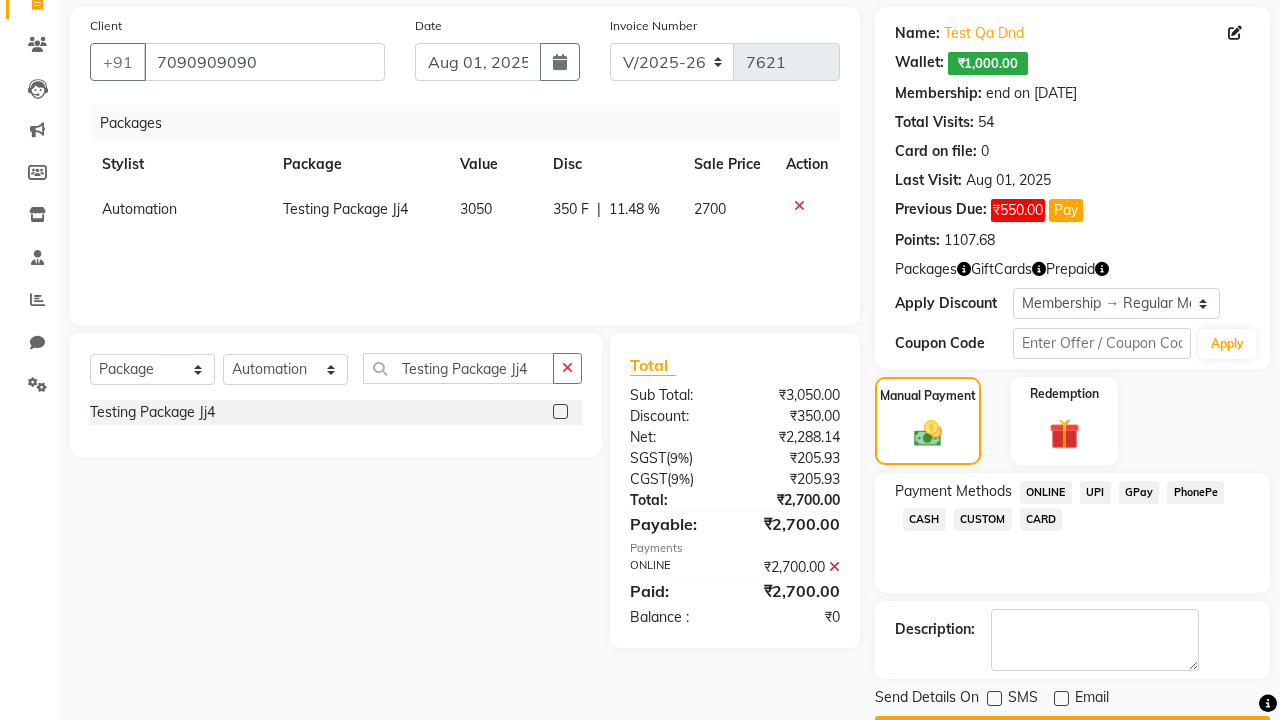 click on "Checkout" 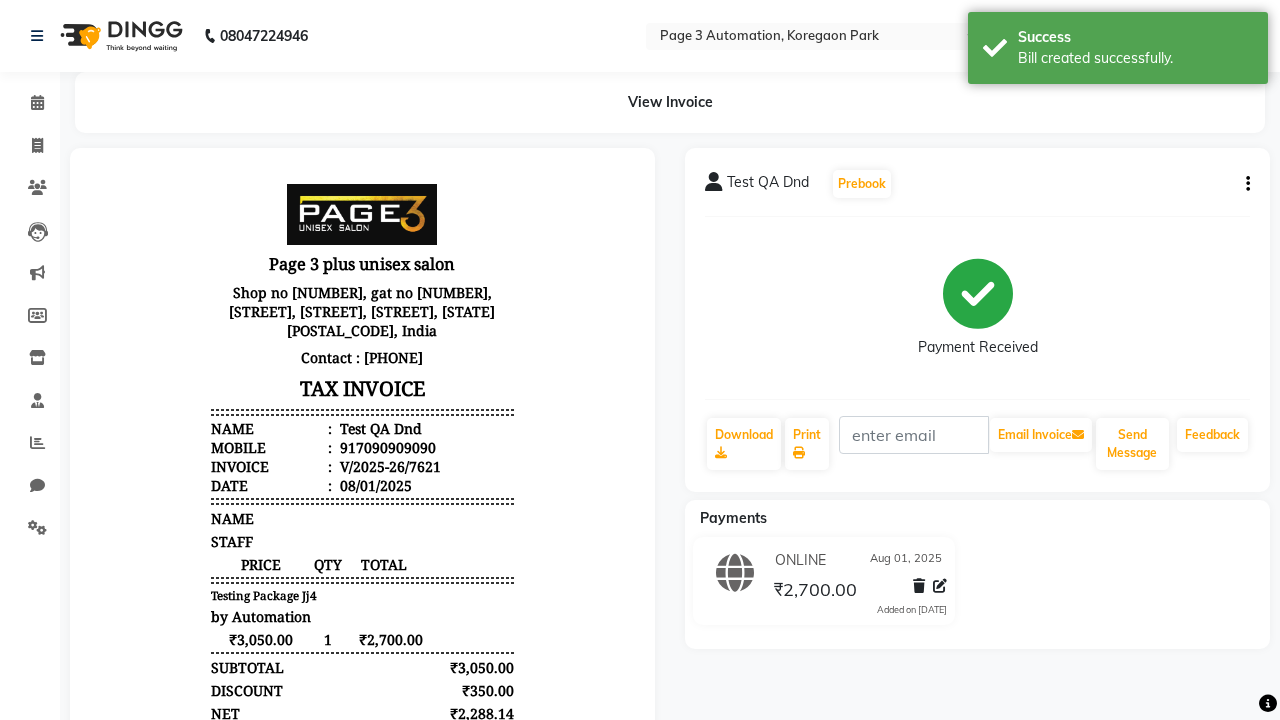 scroll, scrollTop: 0, scrollLeft: 0, axis: both 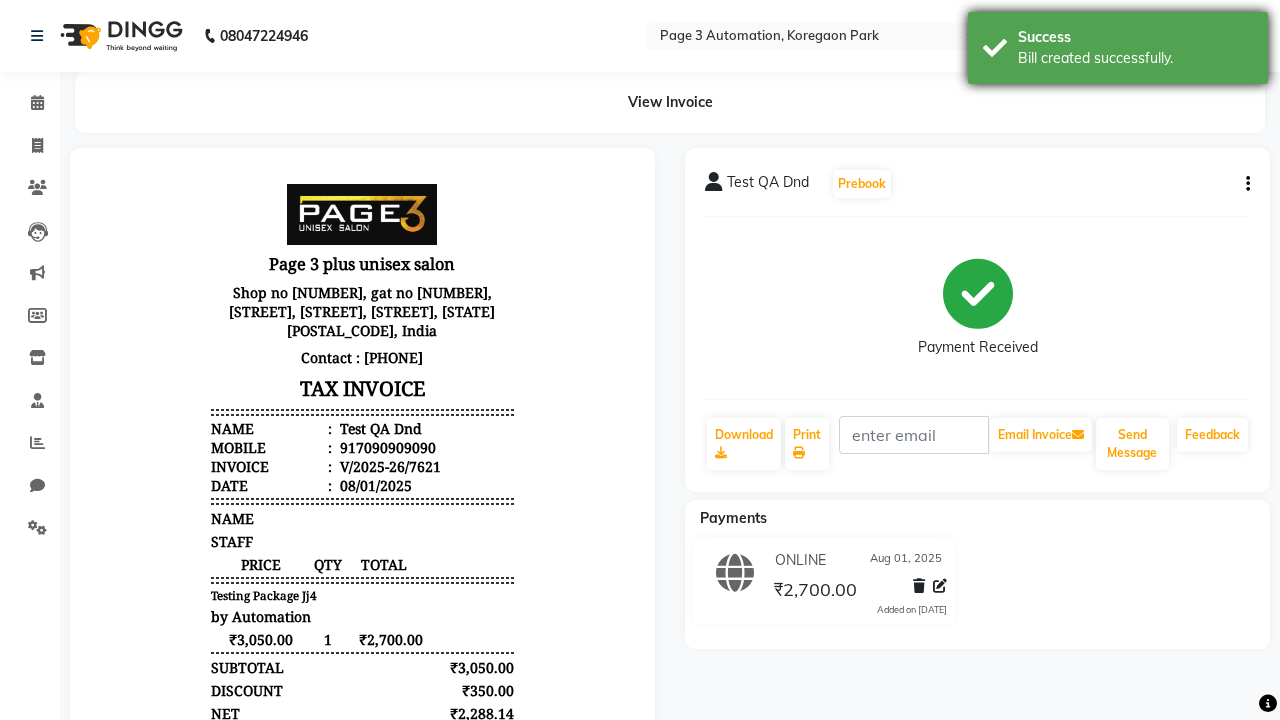 click on "Bill created successfully." at bounding box center (1135, 58) 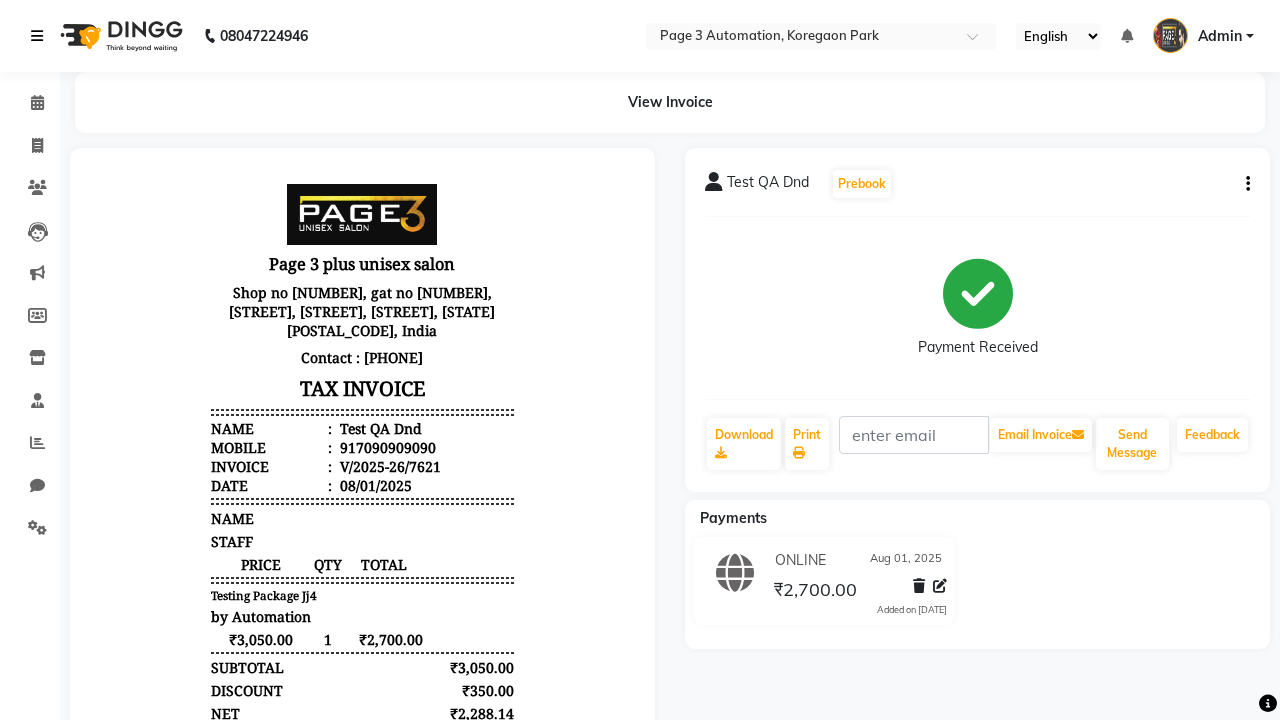 click at bounding box center [37, 36] 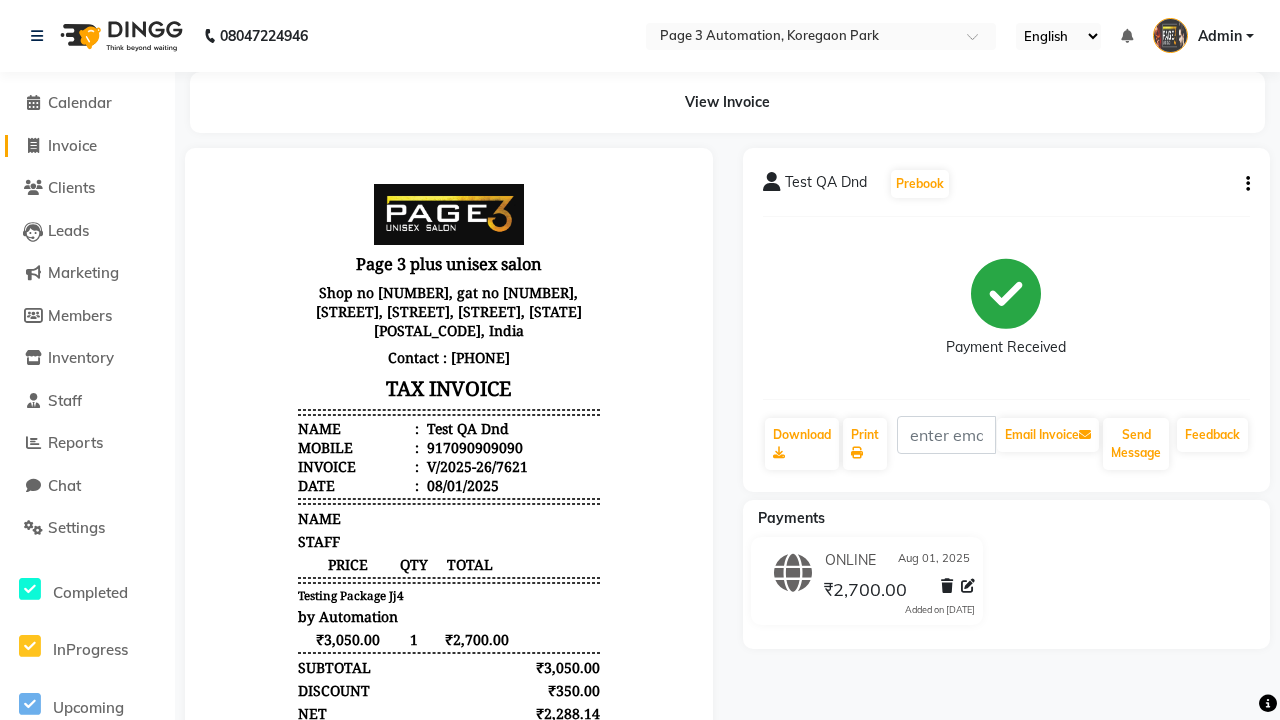 click on "Invoice" 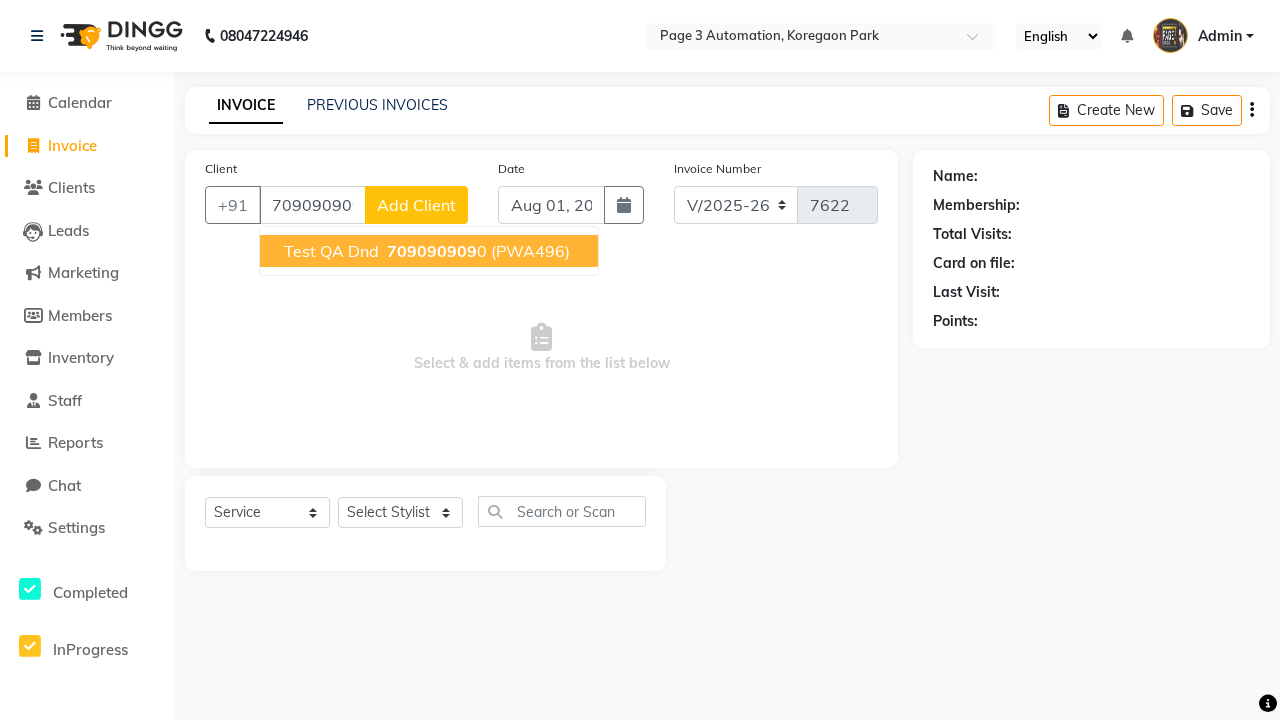 click on "709090909" at bounding box center (432, 251) 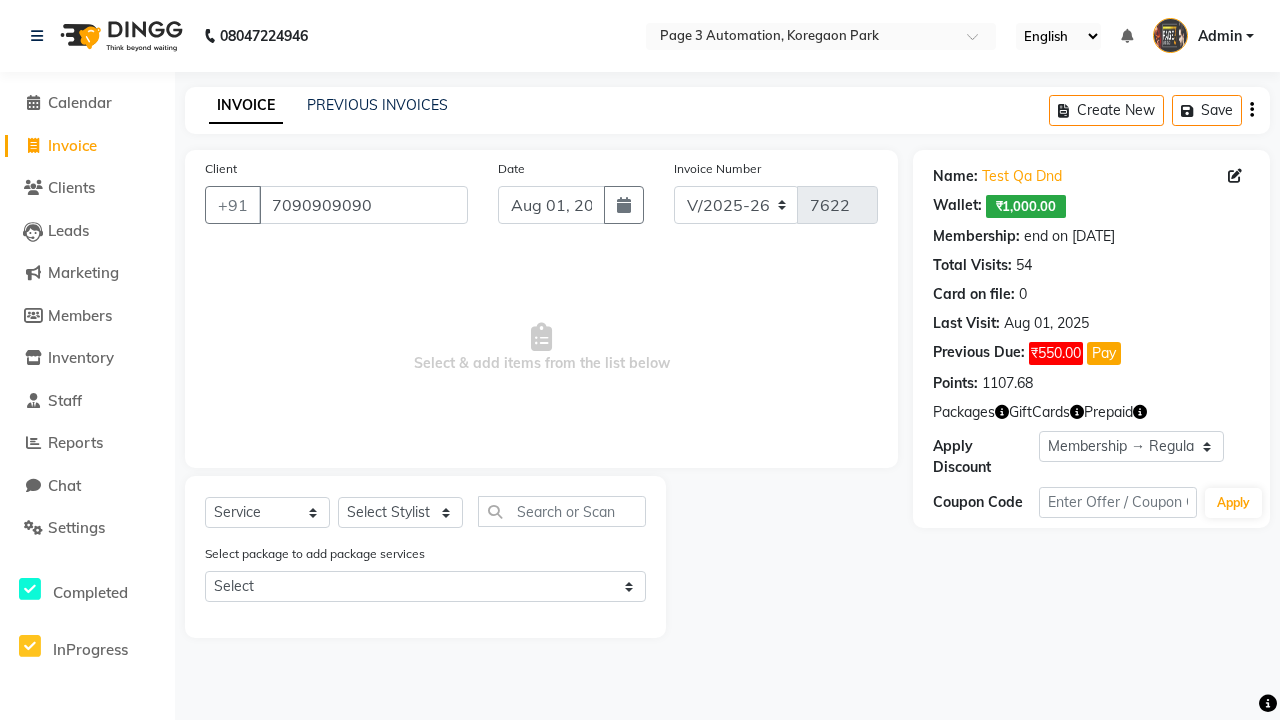 select on "0:" 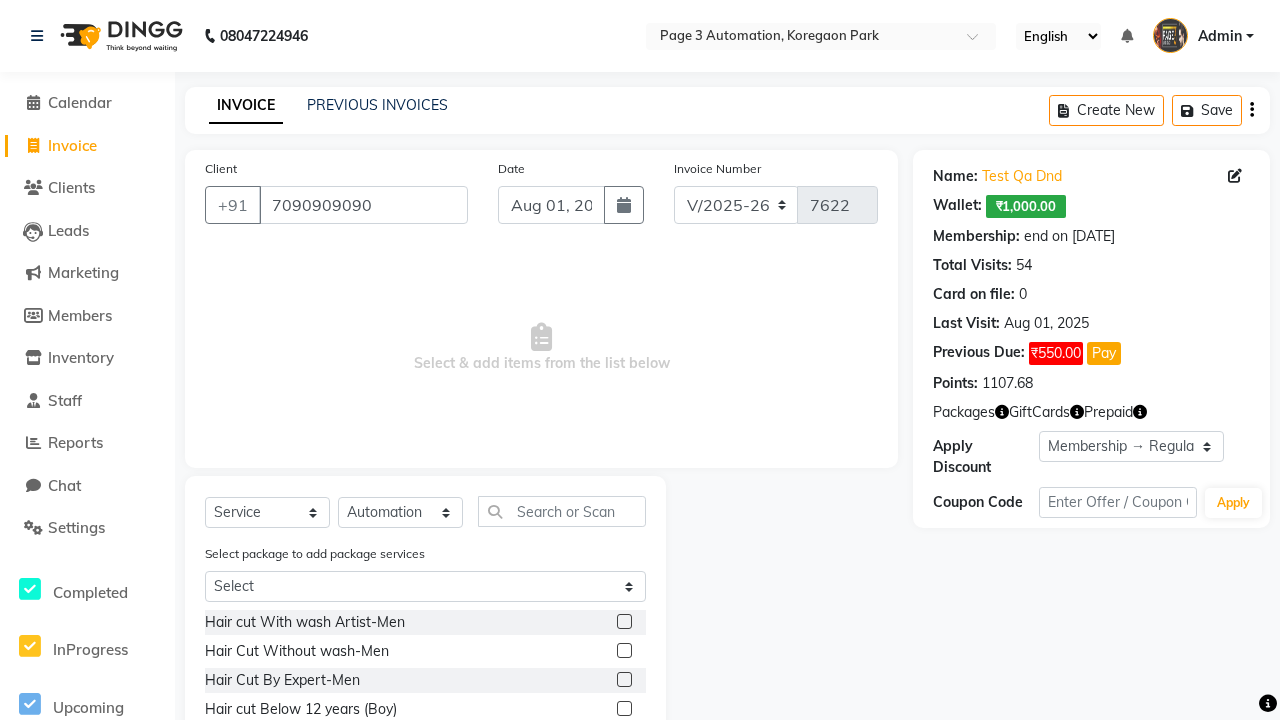 click 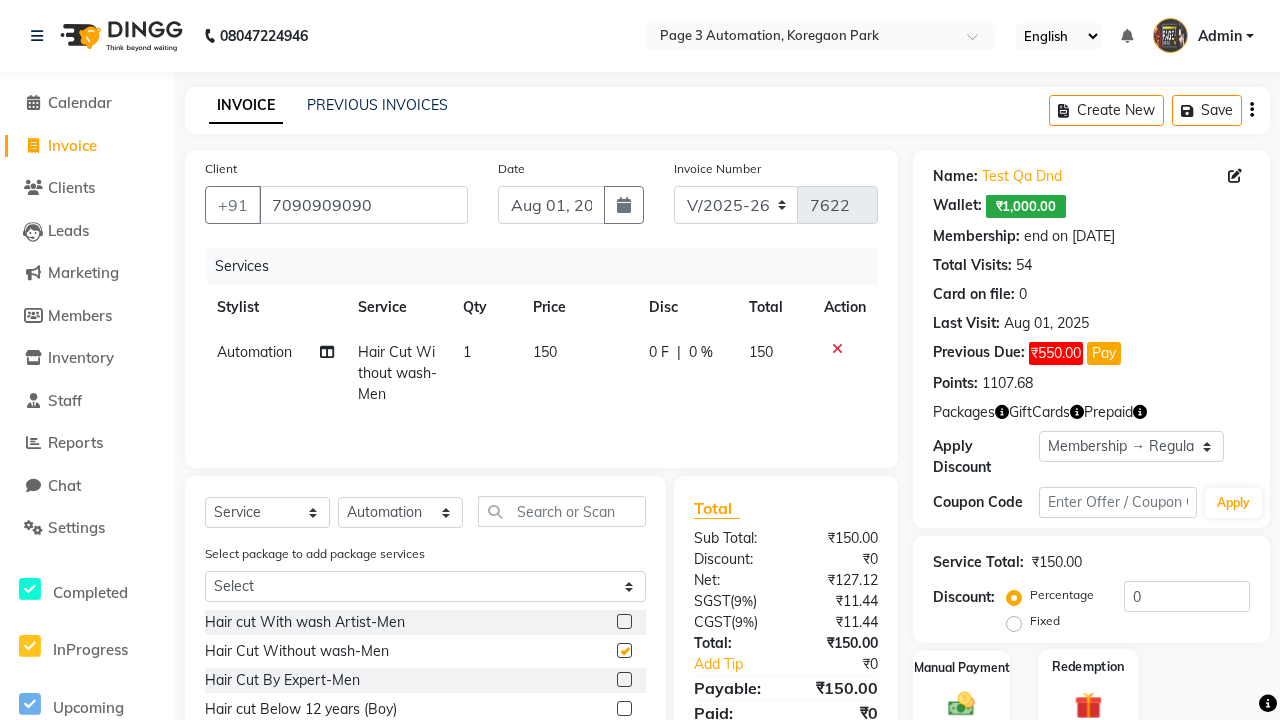 click 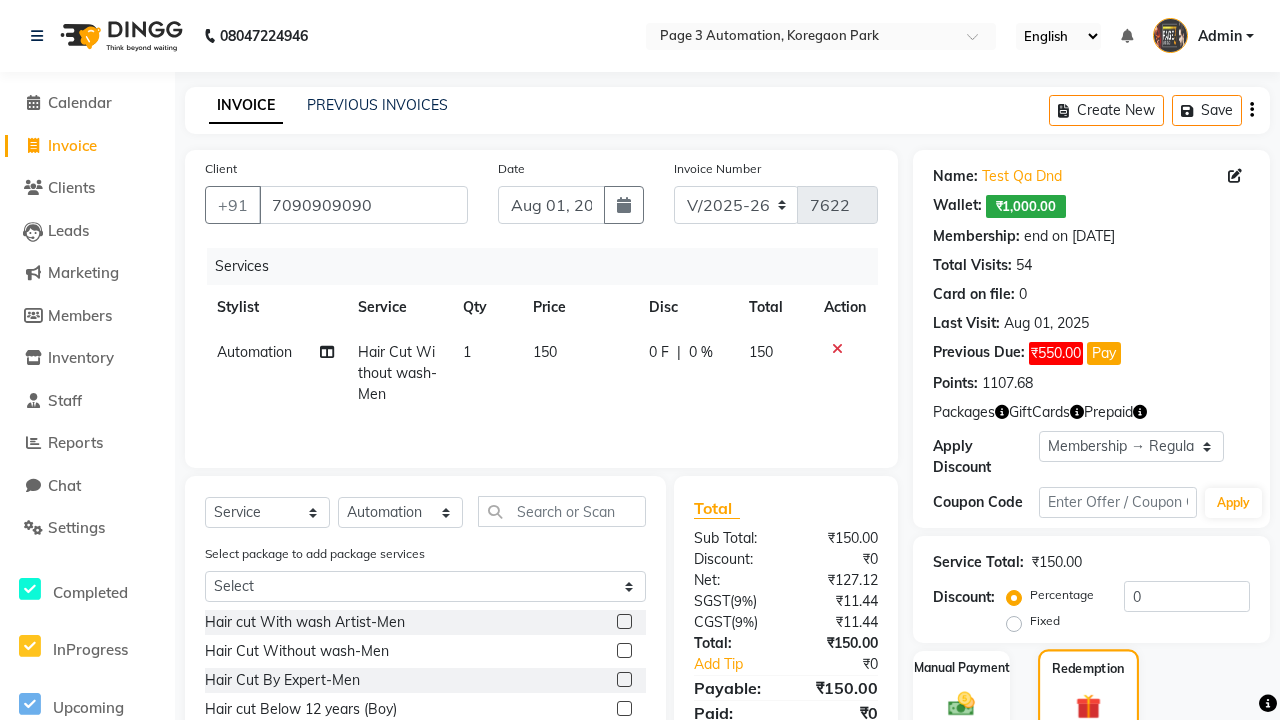 checkbox on "false" 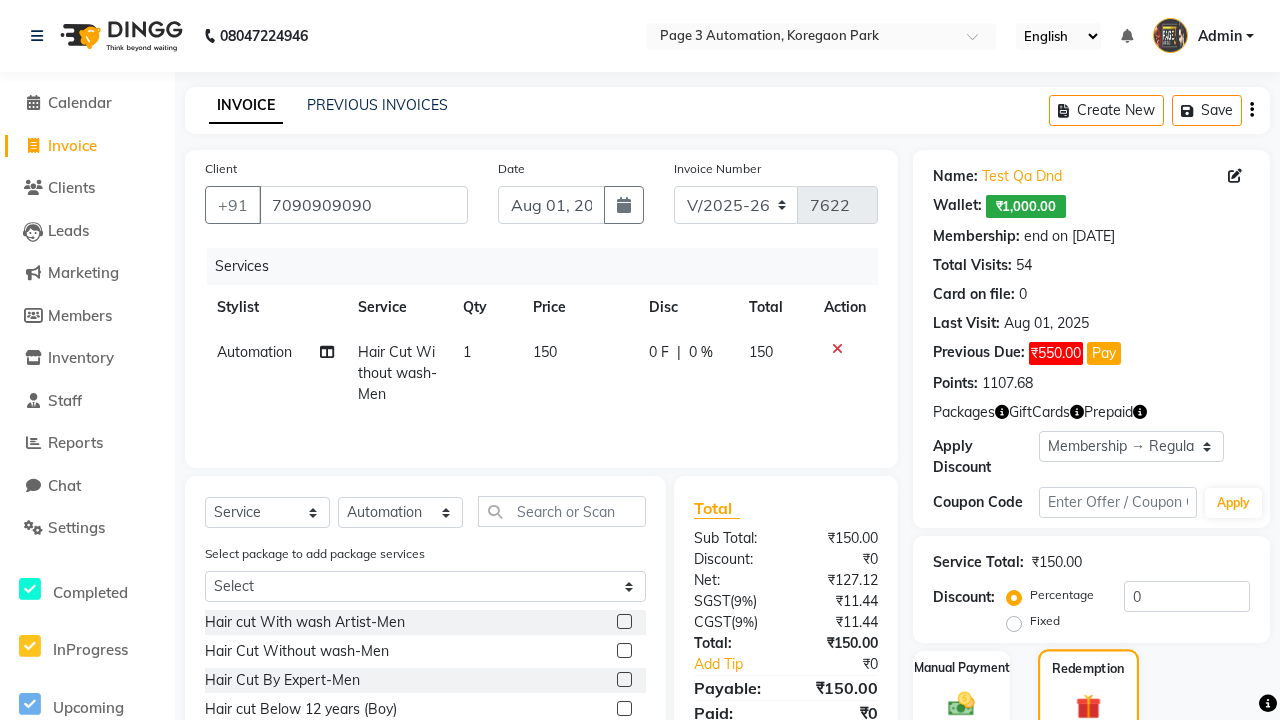 scroll, scrollTop: 80, scrollLeft: 0, axis: vertical 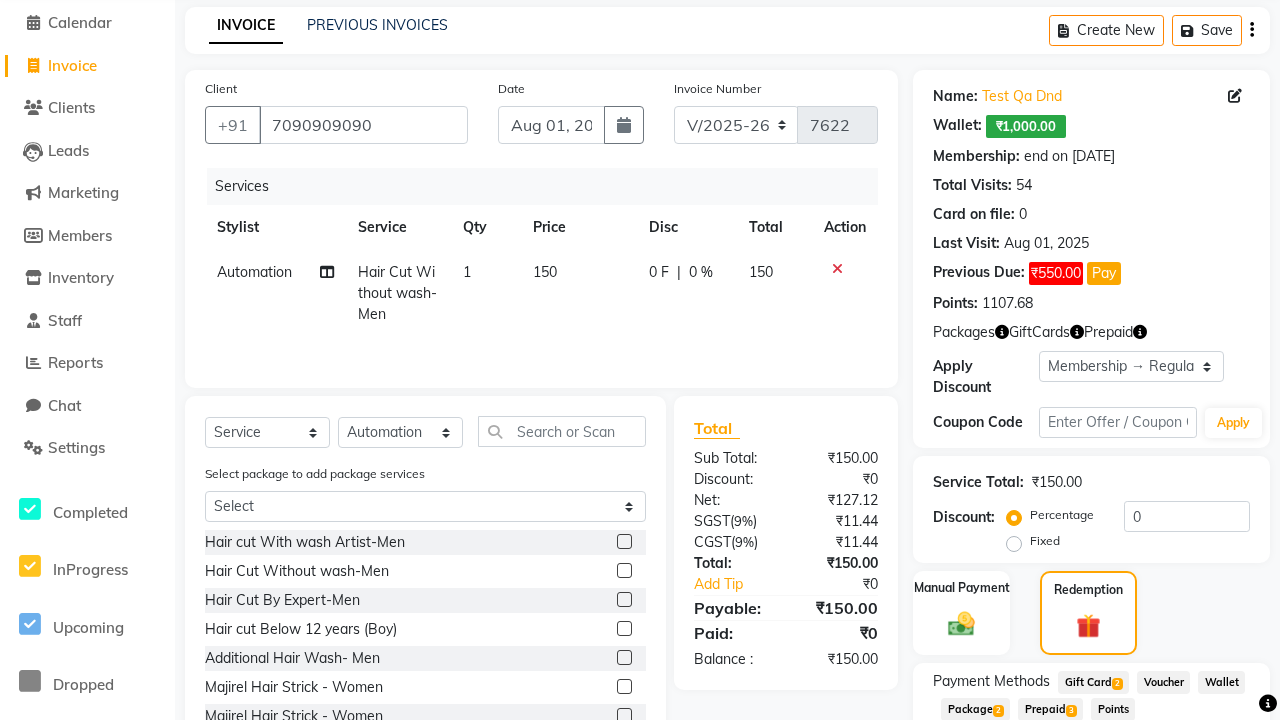 click on "Package  2" 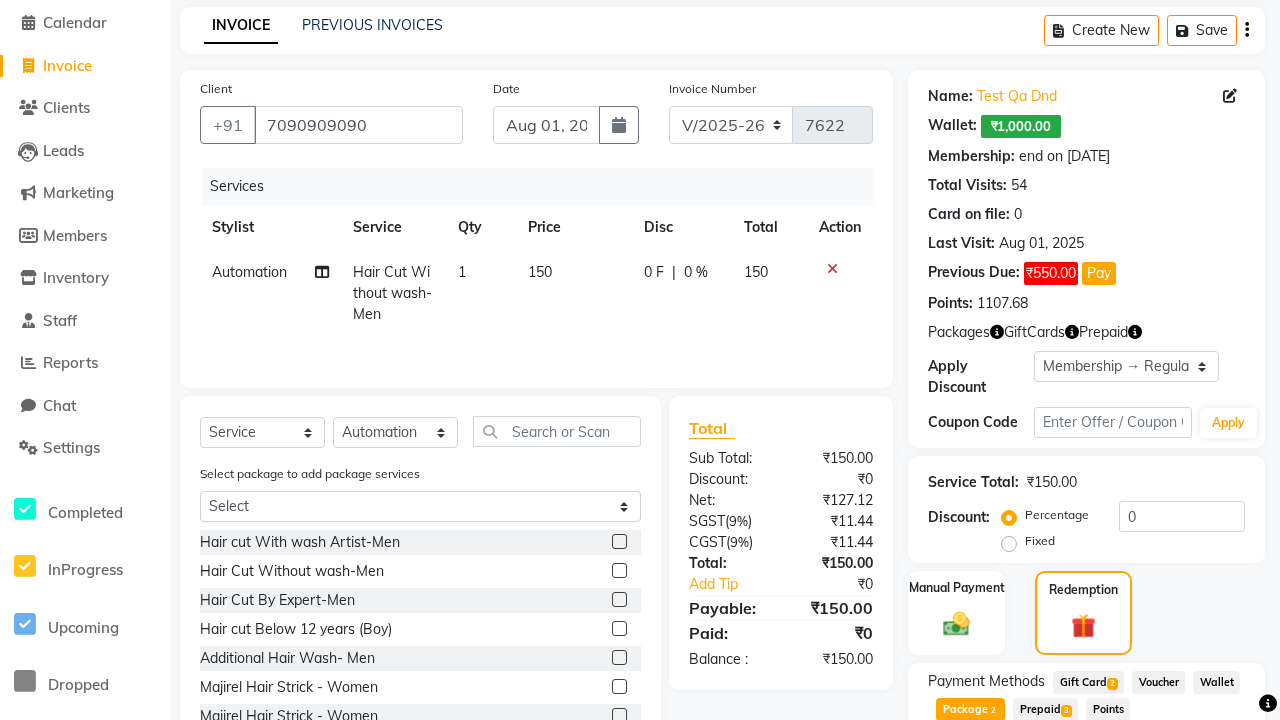 scroll, scrollTop: 214, scrollLeft: 0, axis: vertical 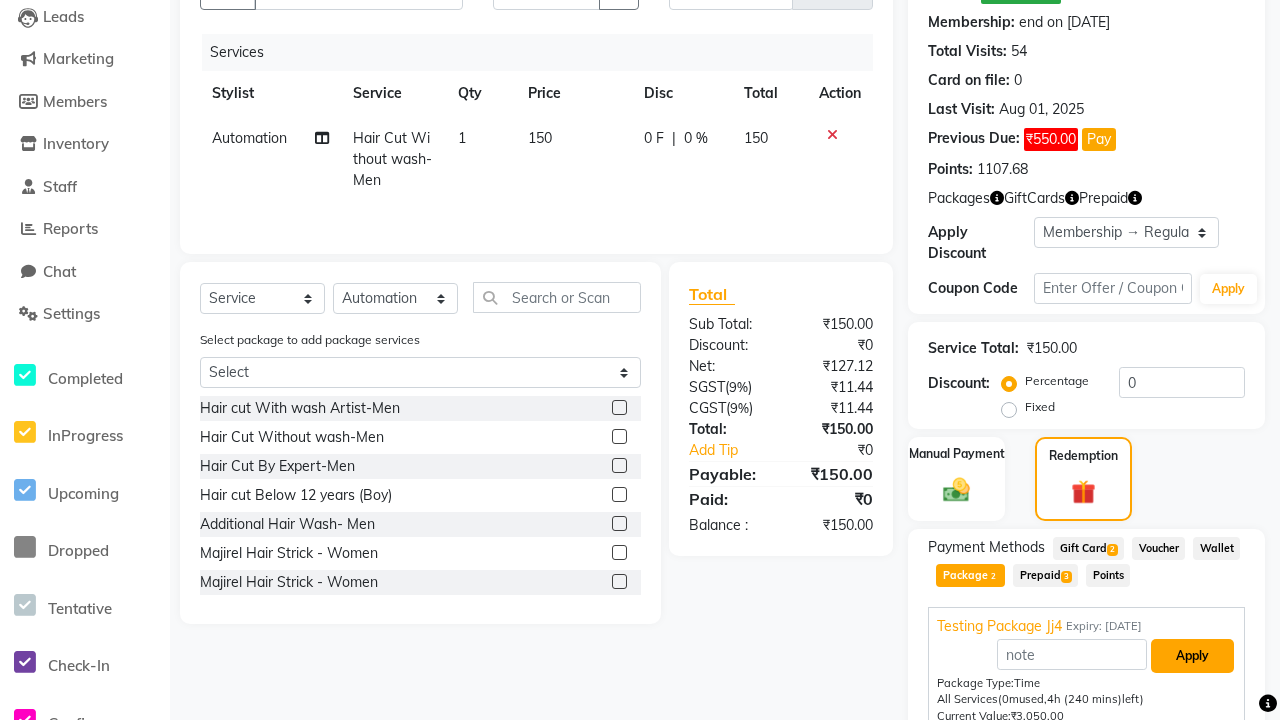click on "Apply" at bounding box center (1192, 656) 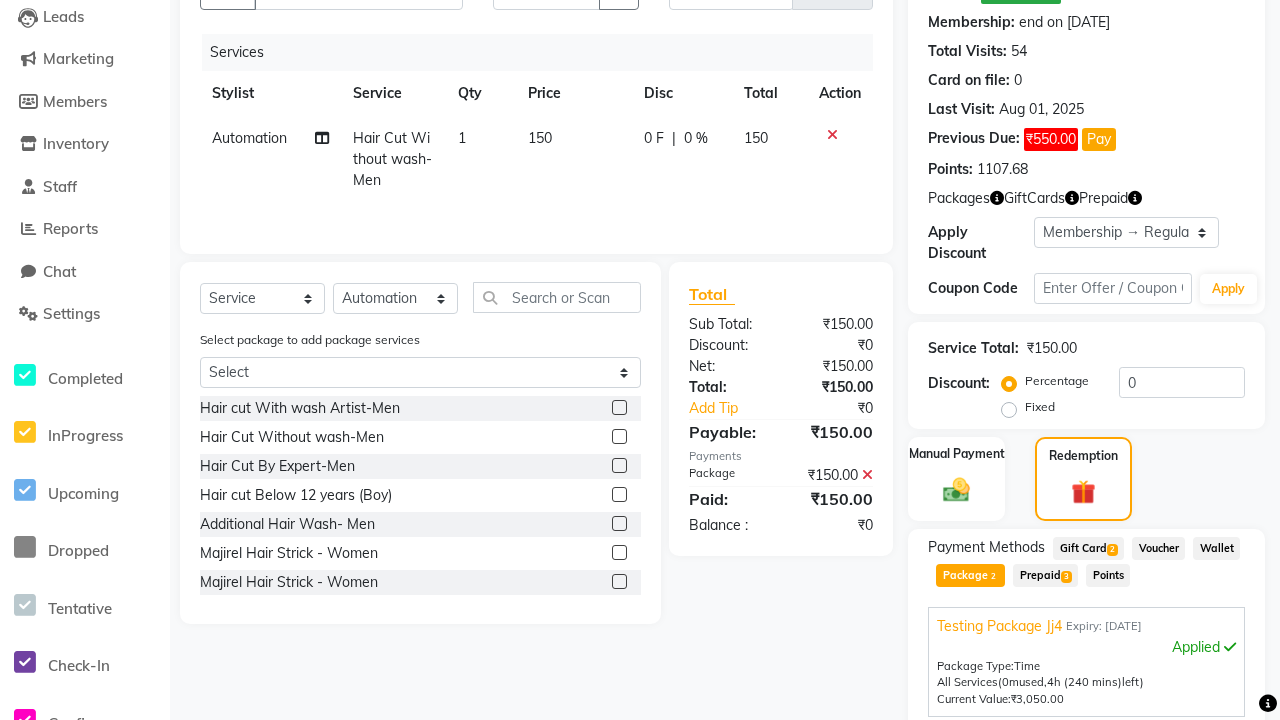 scroll, scrollTop: 0, scrollLeft: 0, axis: both 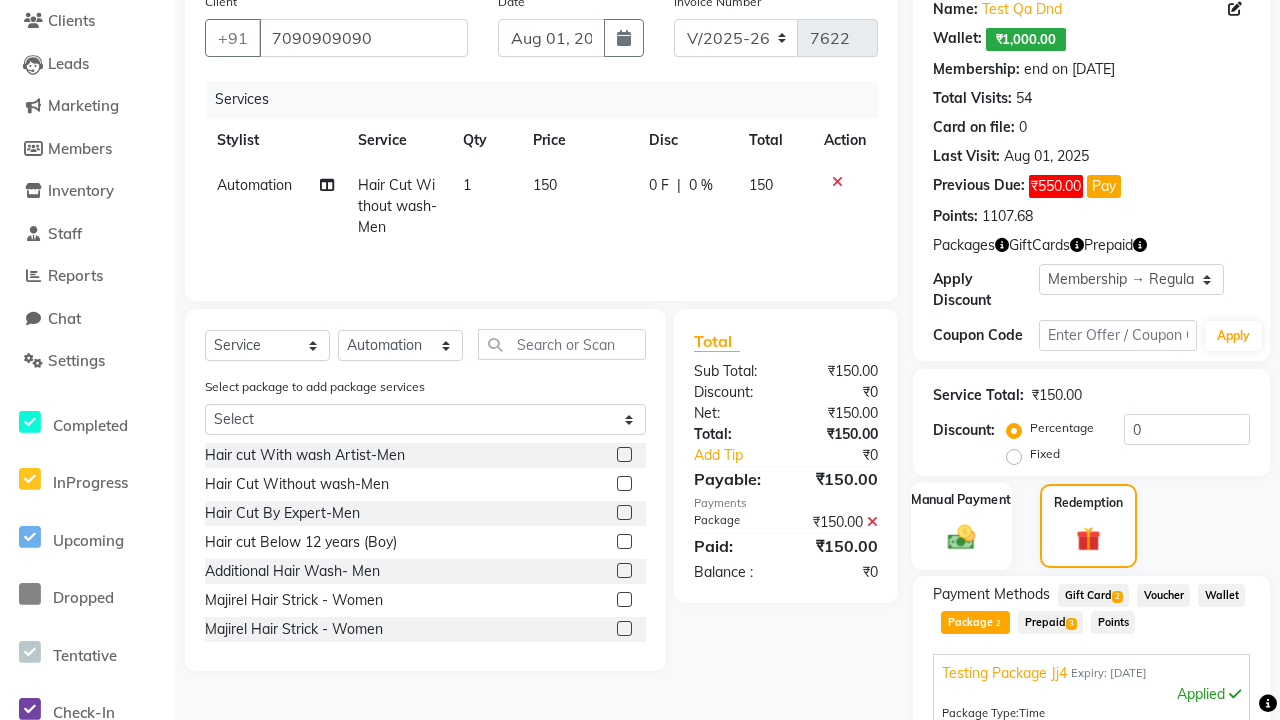 click 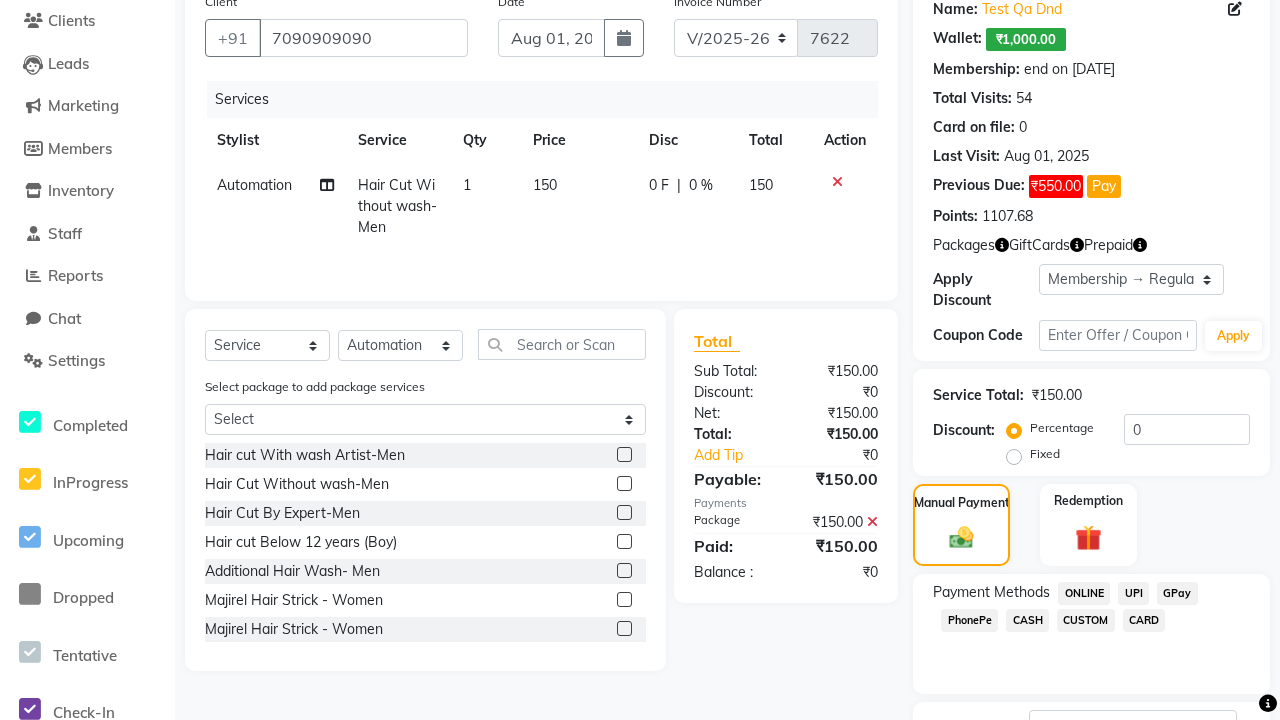 click on "ONLINE" 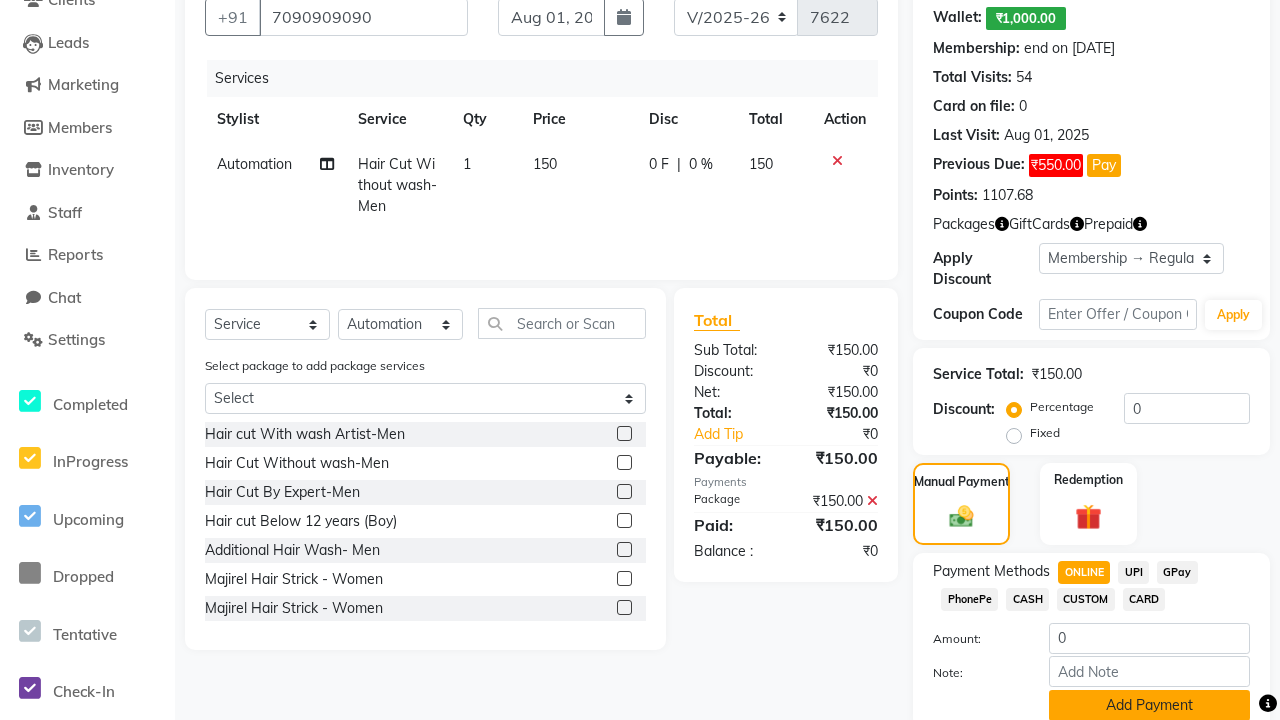 click on "Add Payment" 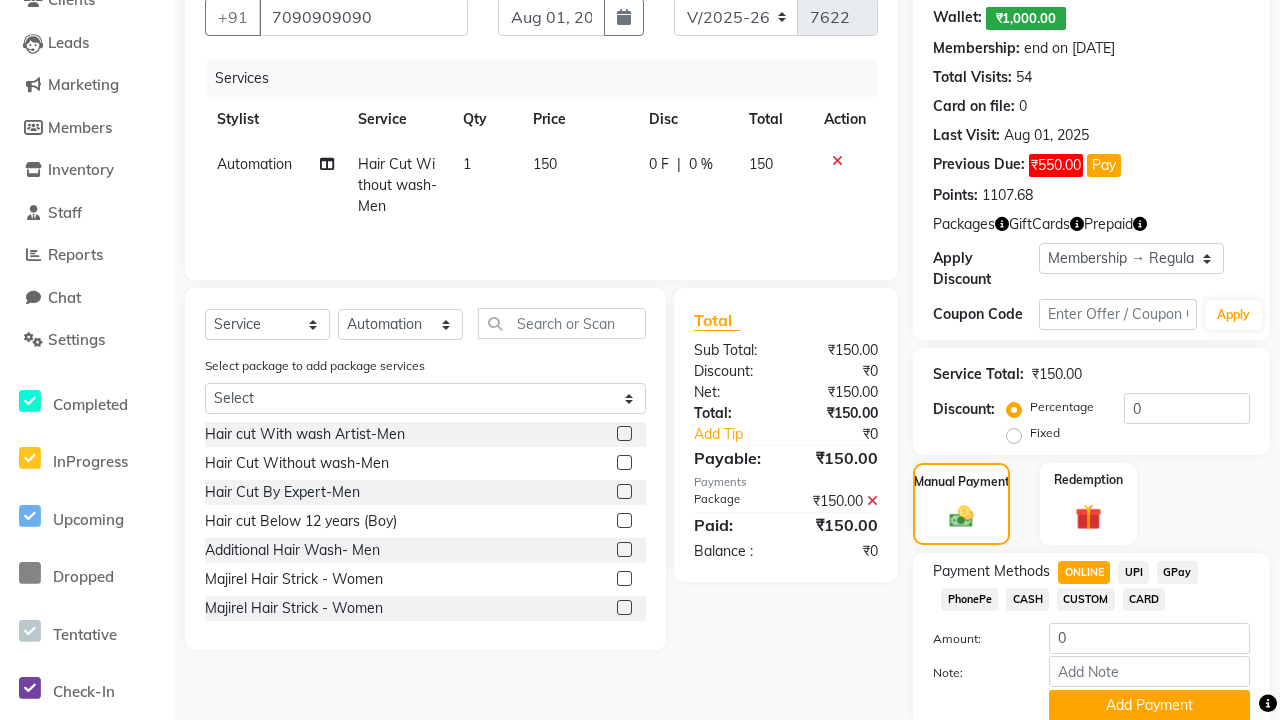 click 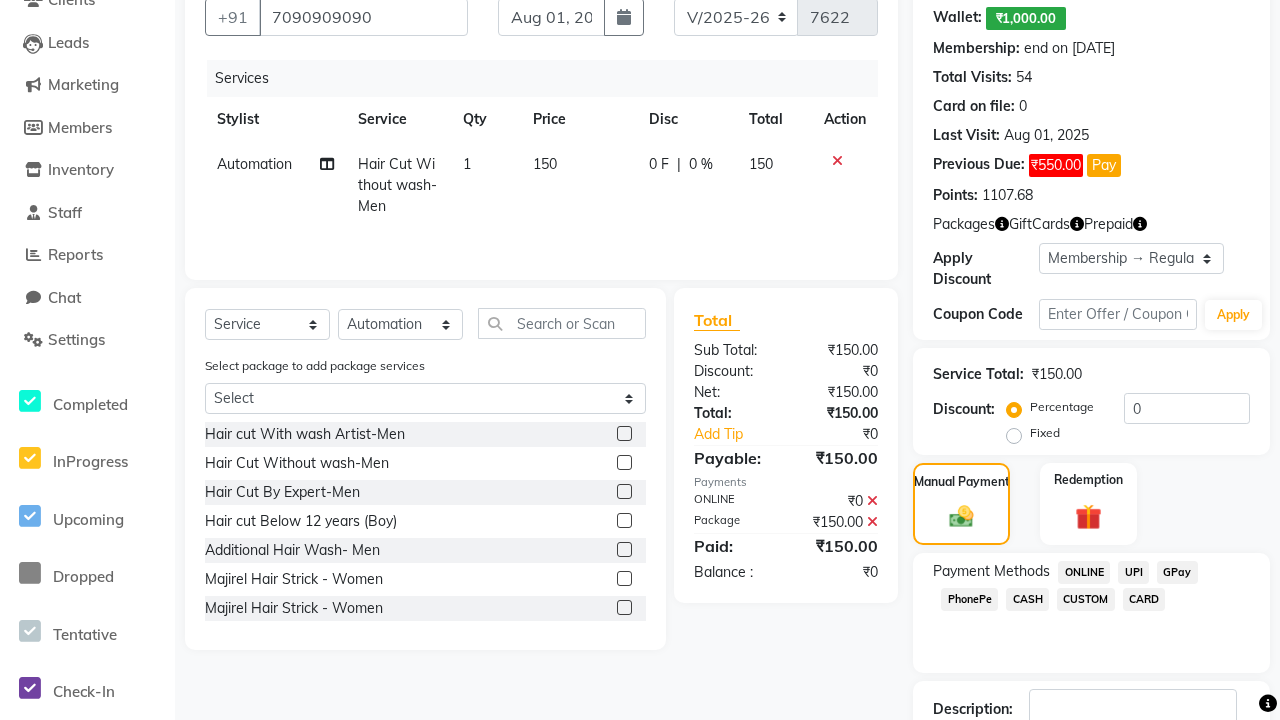 scroll, scrollTop: 325, scrollLeft: 0, axis: vertical 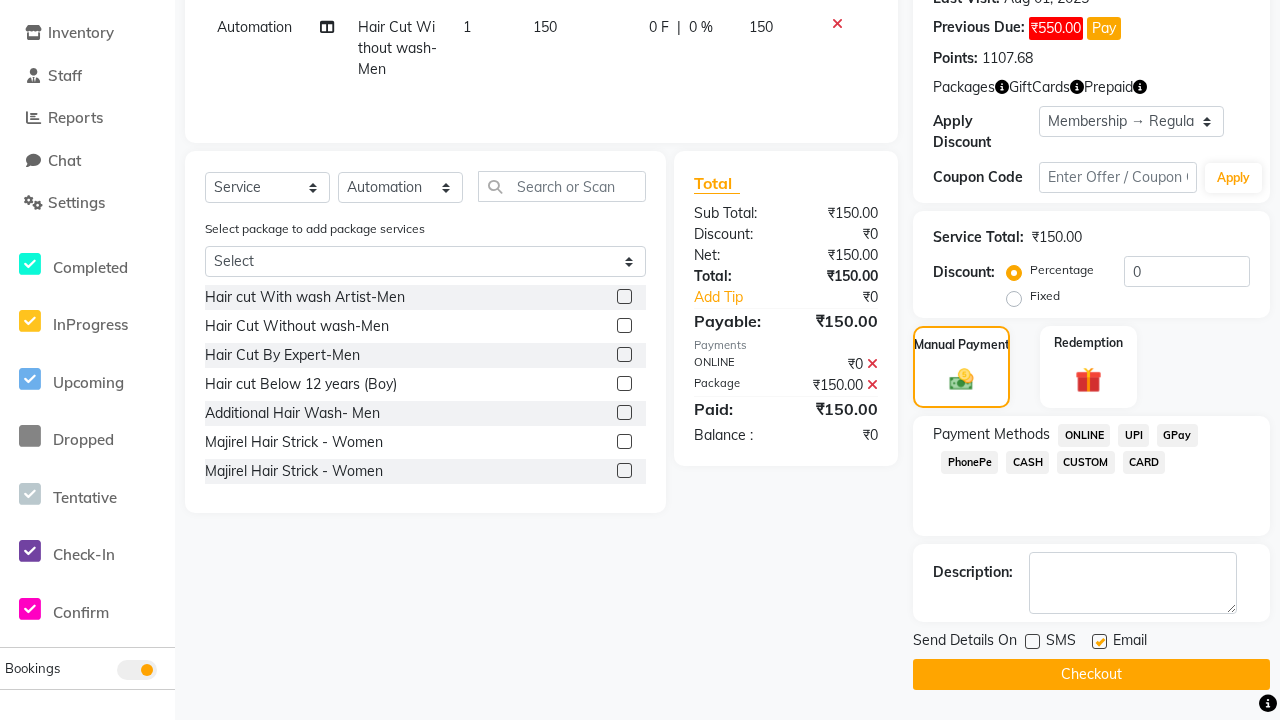 click 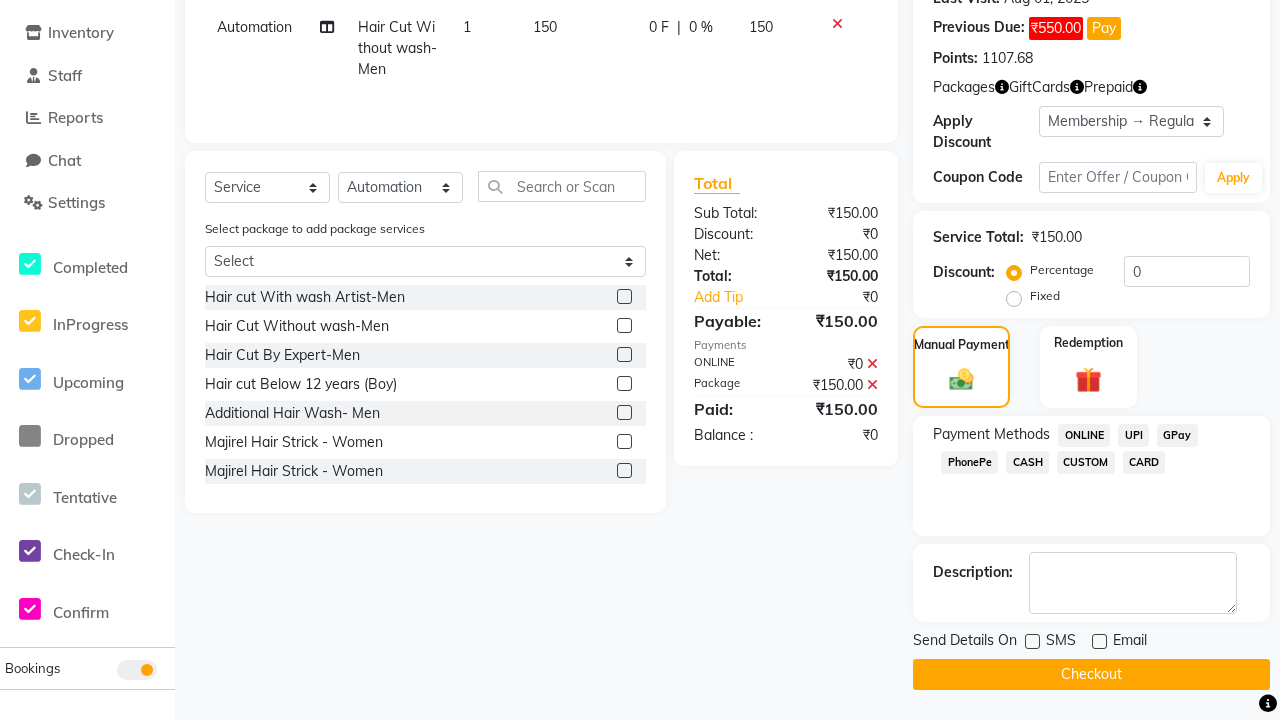 click on "Checkout" 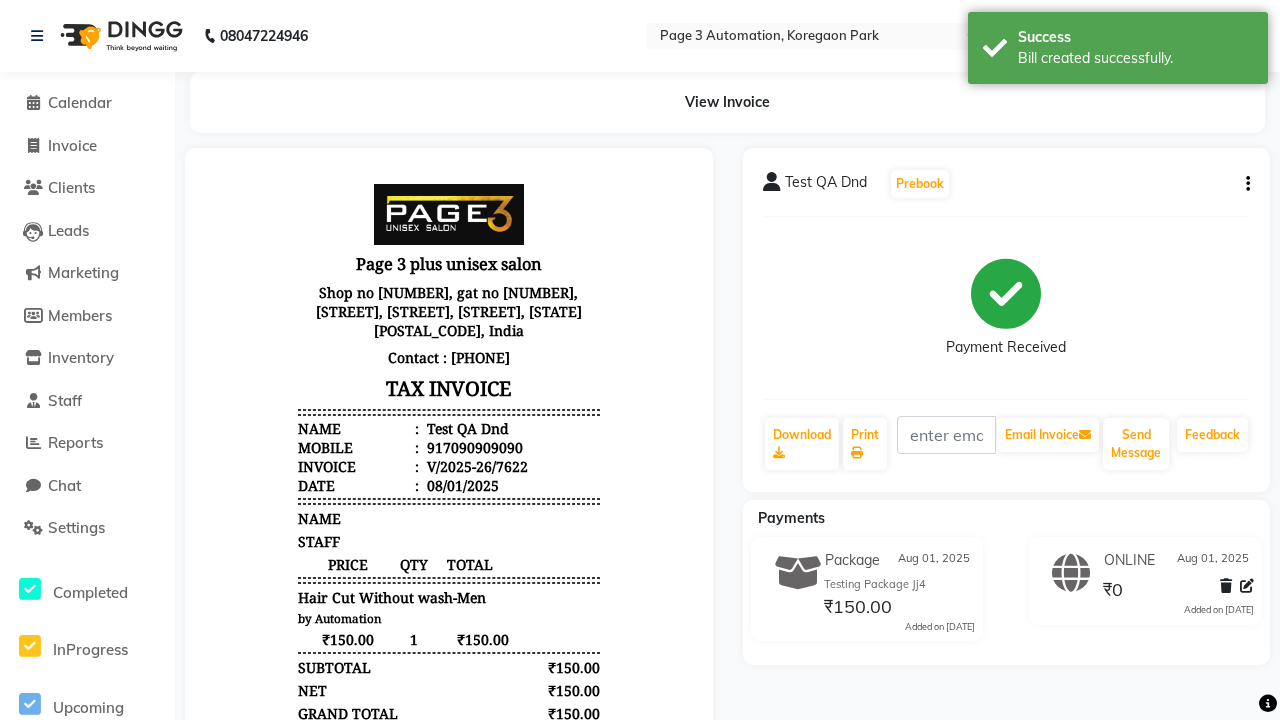 scroll, scrollTop: 0, scrollLeft: 0, axis: both 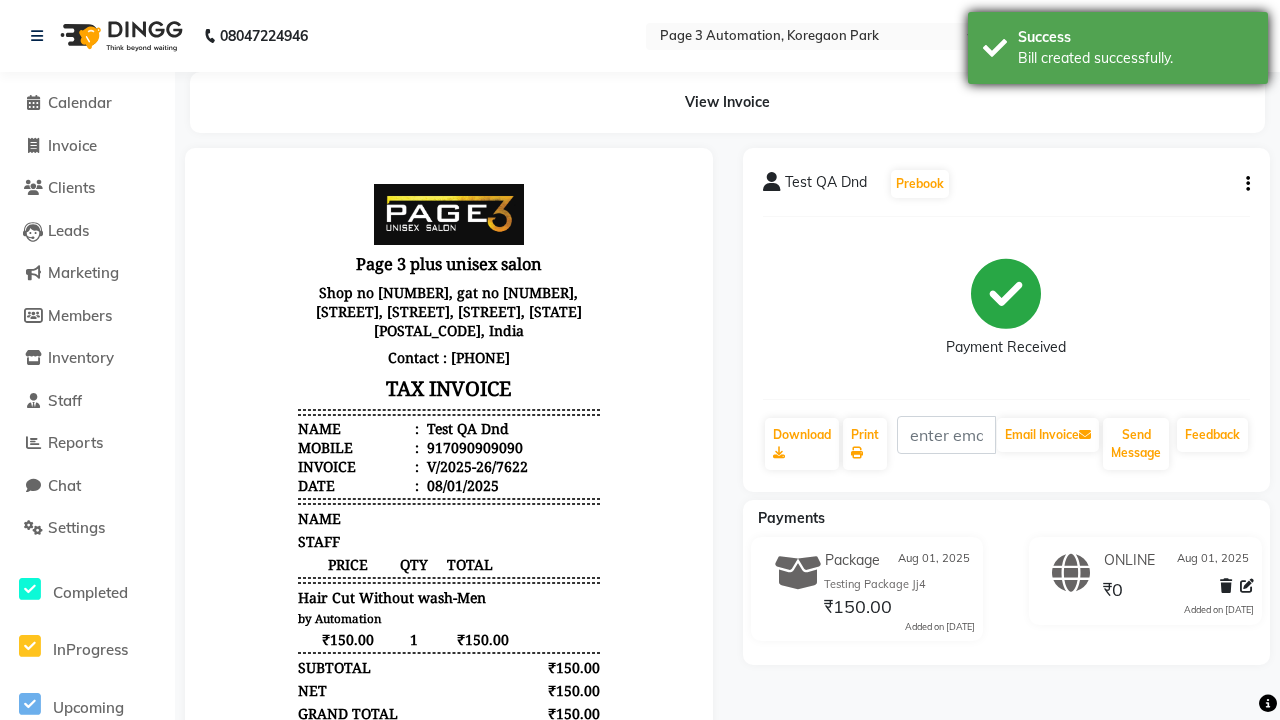 click on "Bill created successfully." at bounding box center (1135, 58) 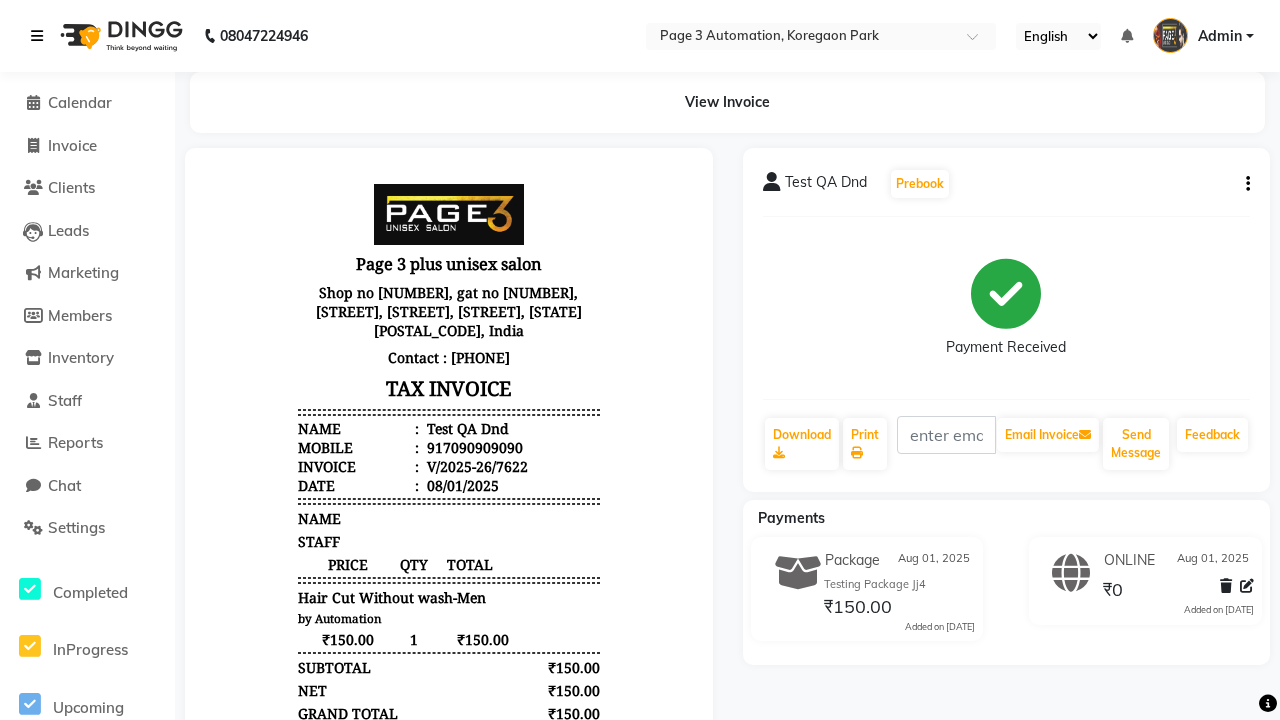 click at bounding box center (37, 36) 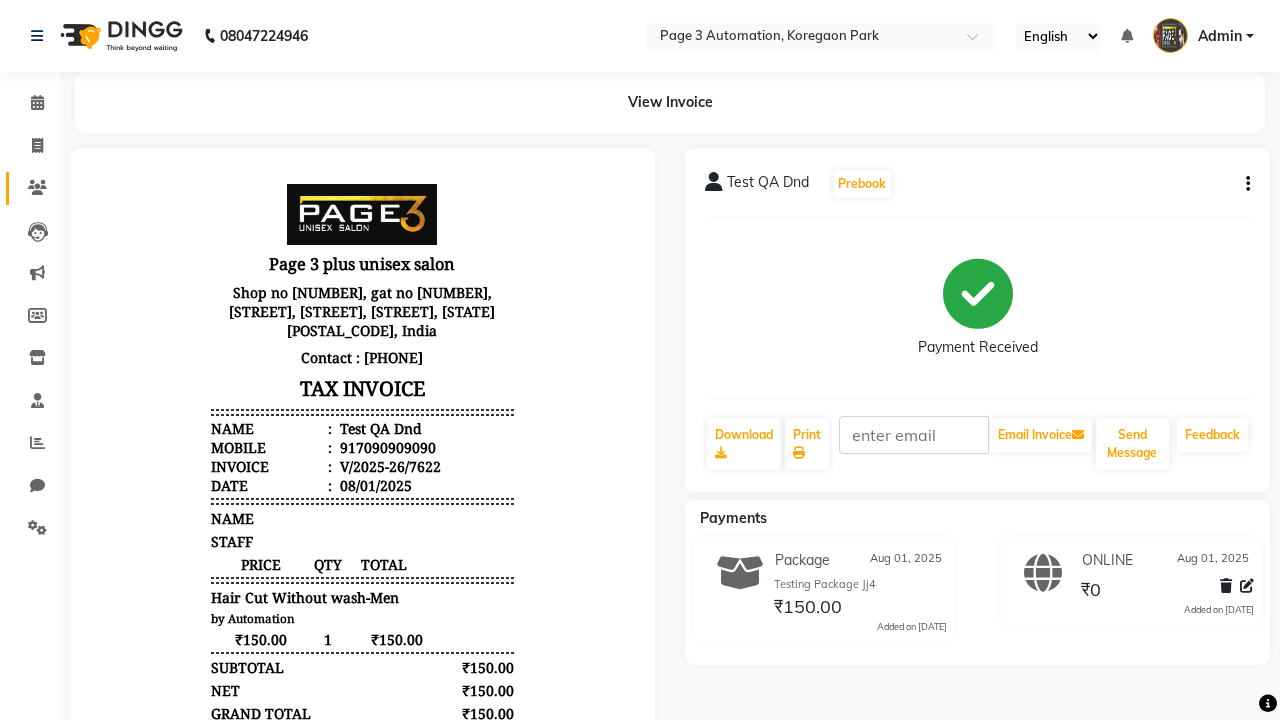 click 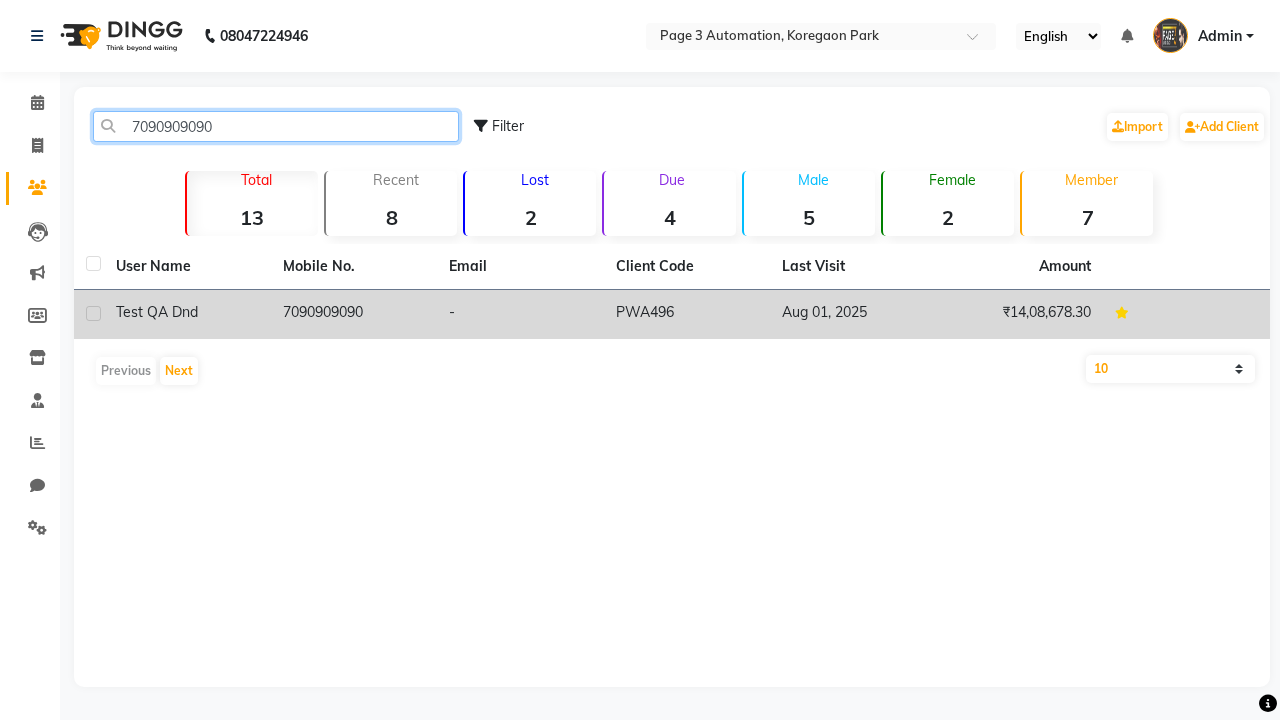 type on "7090909090" 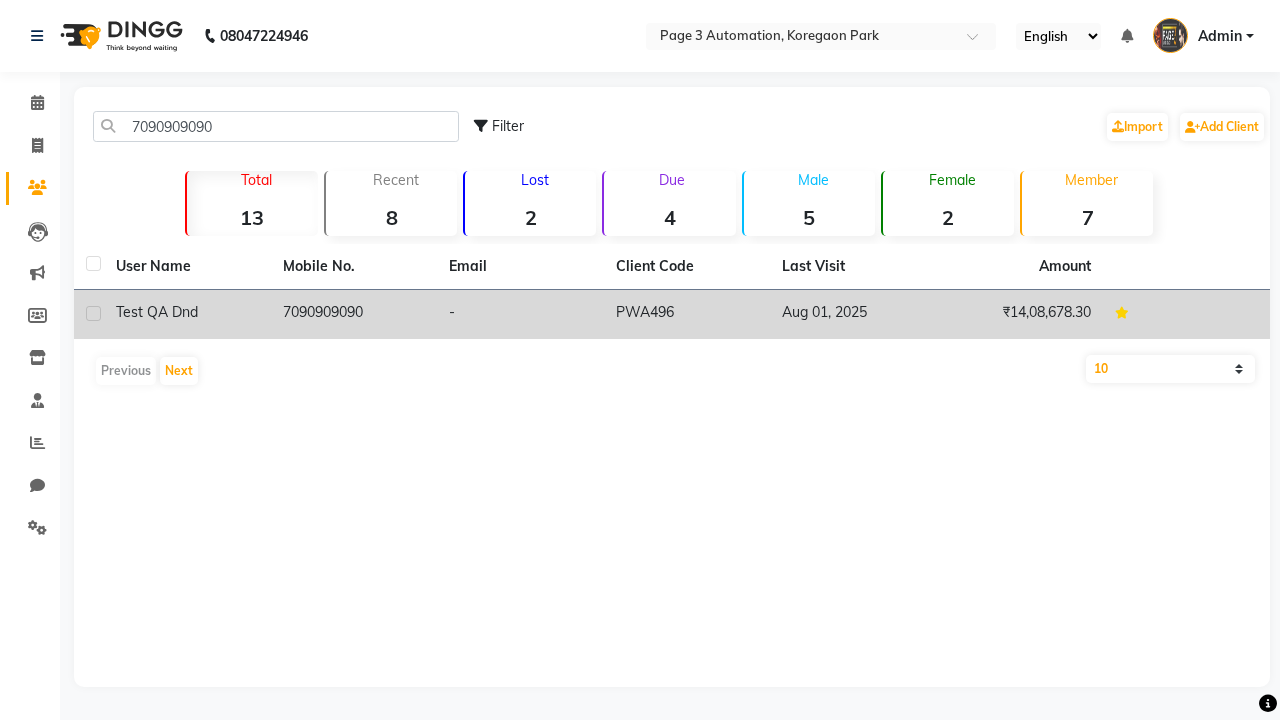 click on "7090909090" 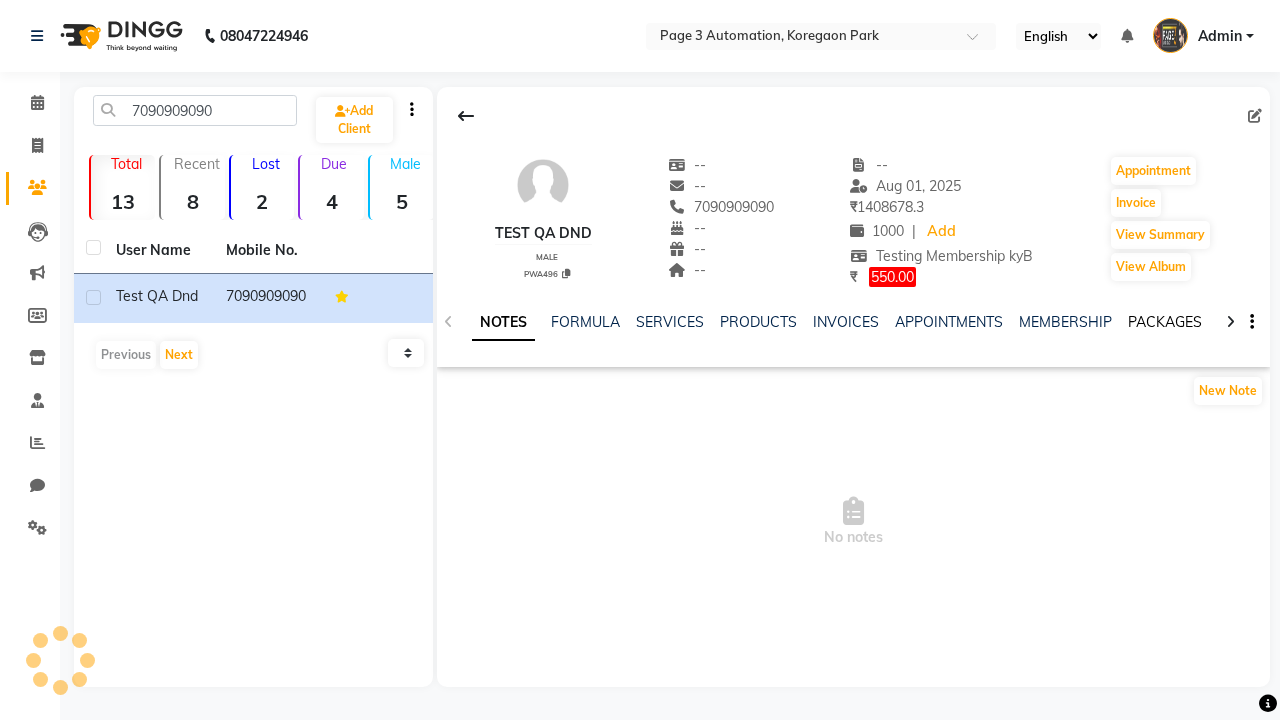 click on "PACKAGES" 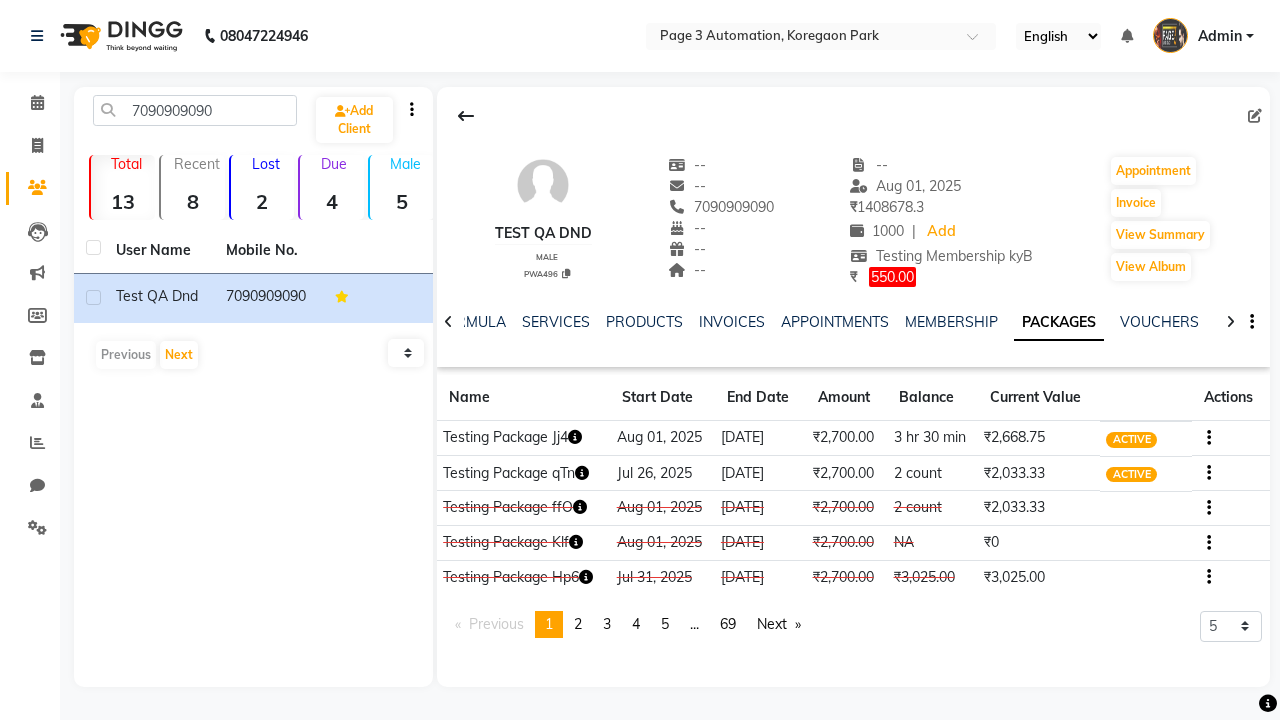 click 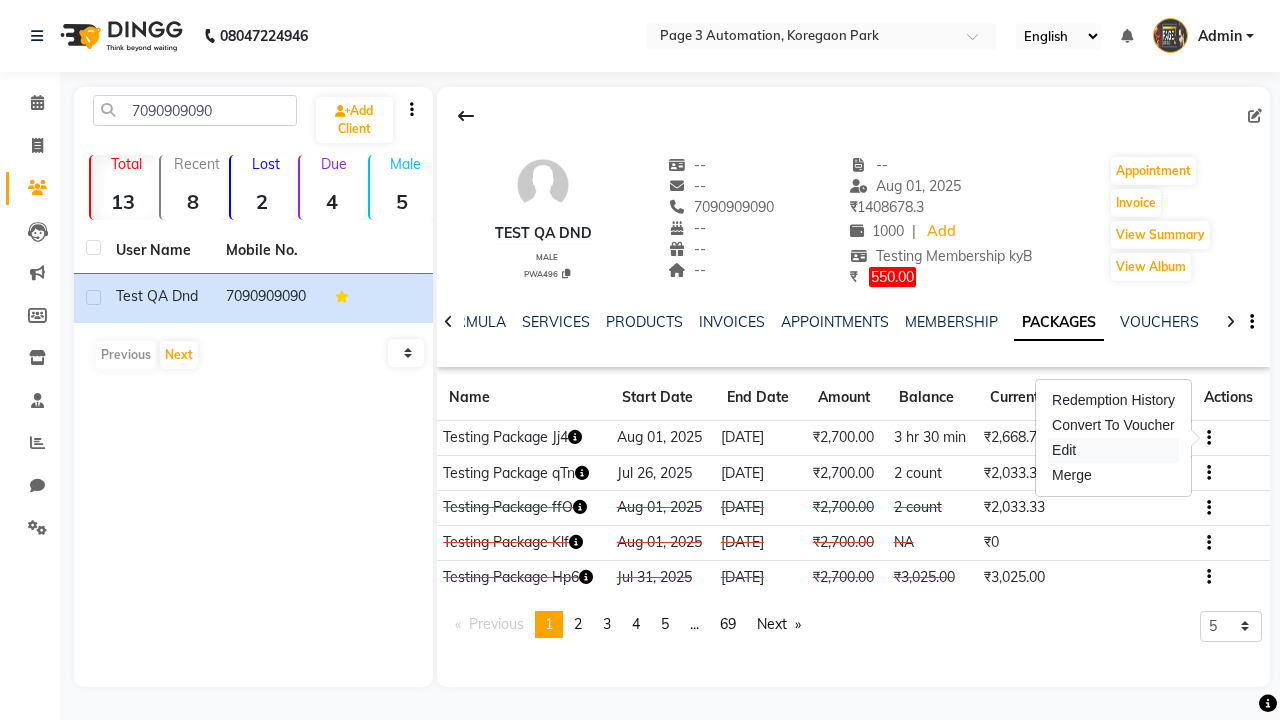click on "Edit" at bounding box center (1113, 450) 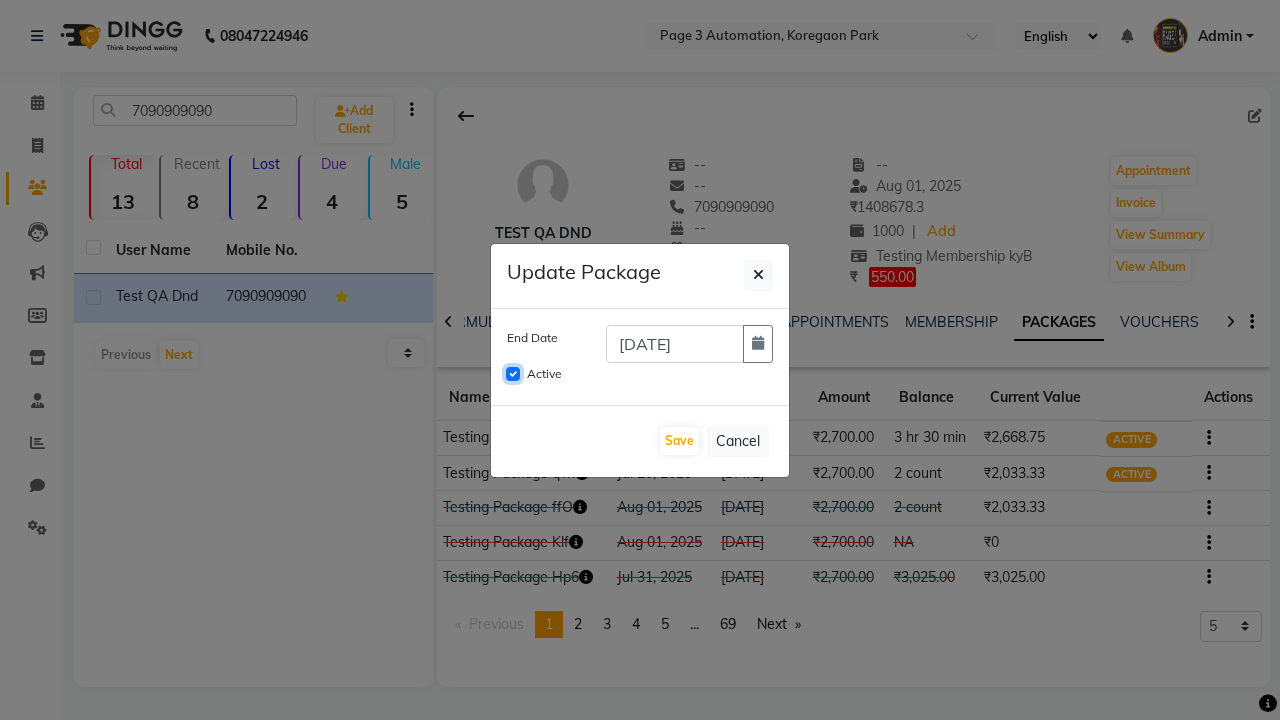 click on "Active" at bounding box center (513, 374) 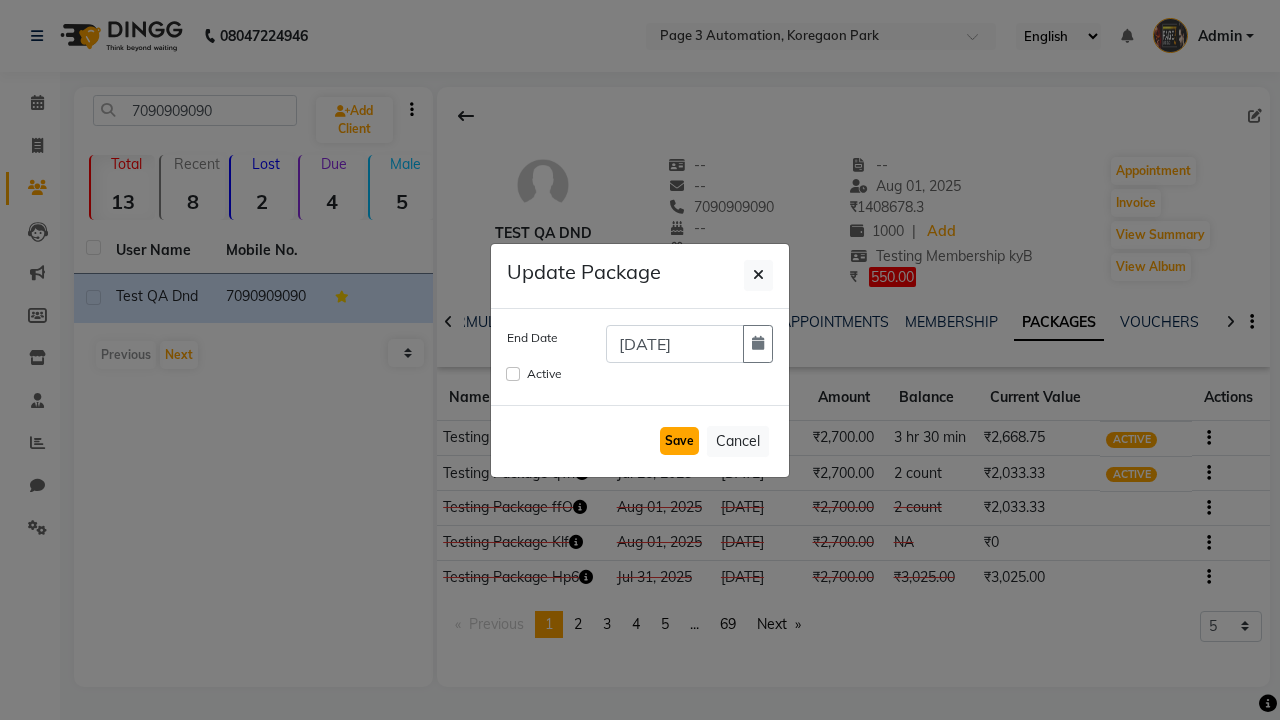 click on "Save" 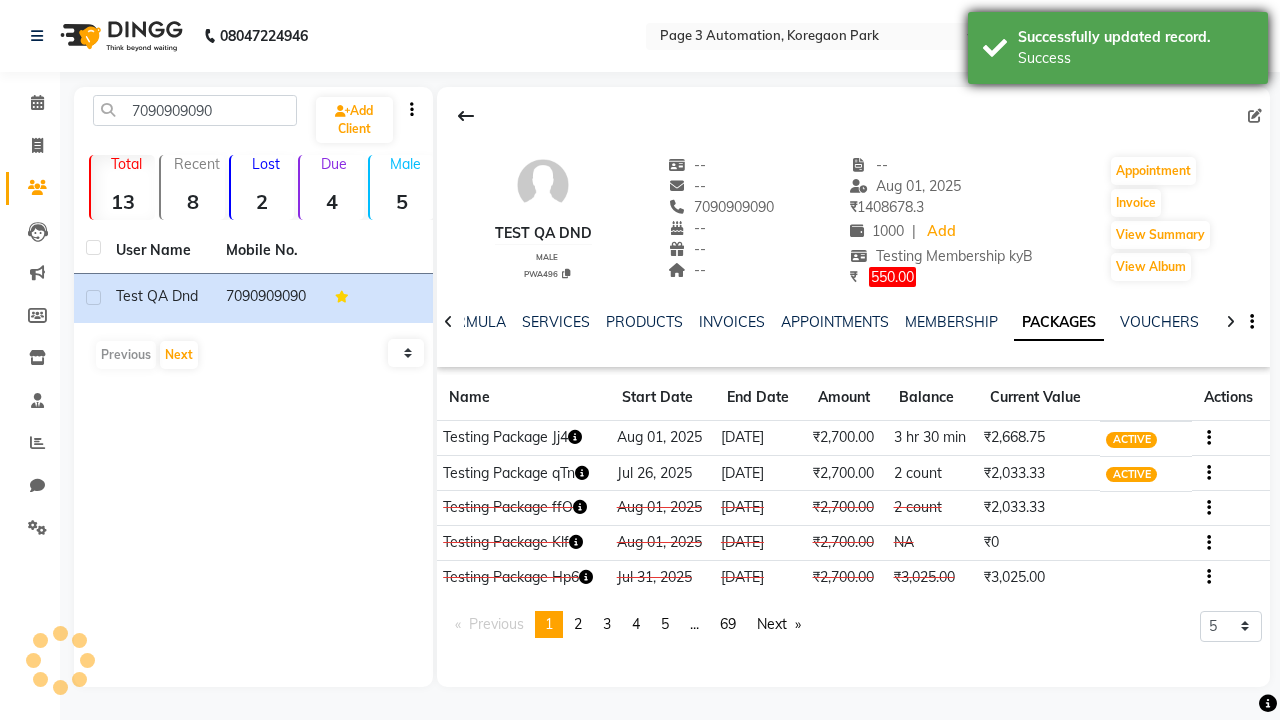 click on "Success" at bounding box center [1135, 58] 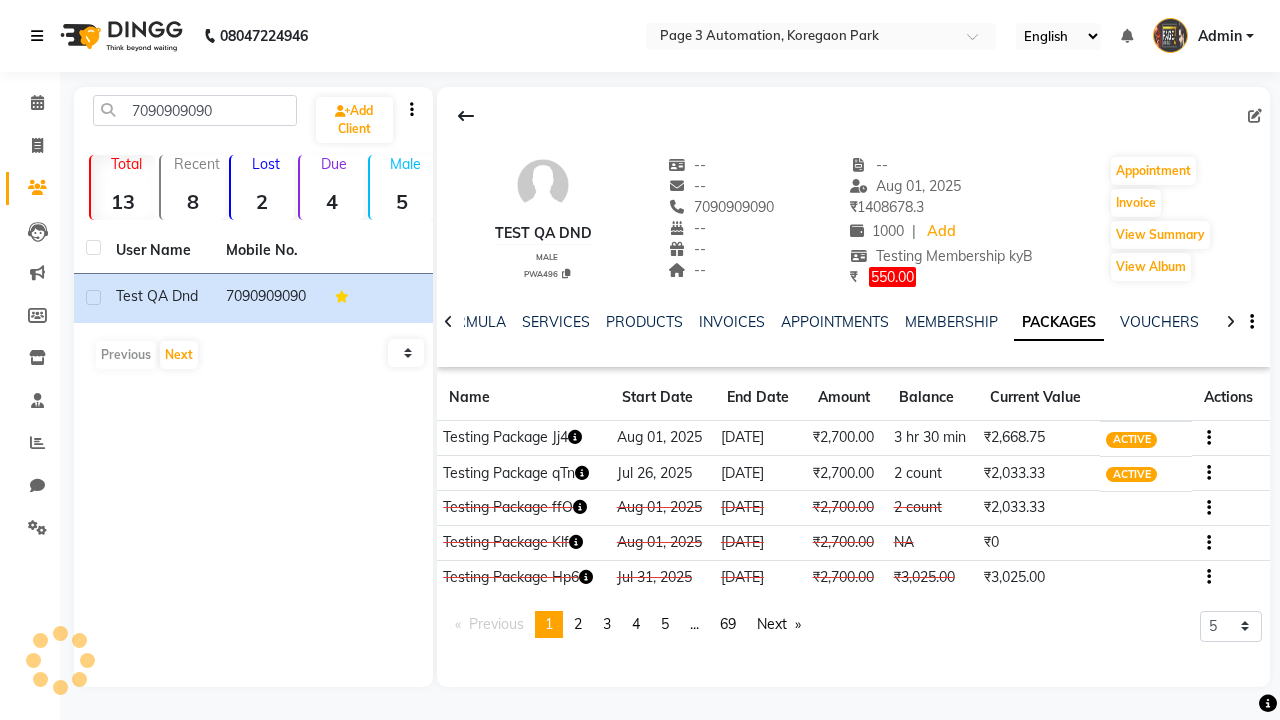 click at bounding box center [37, 36] 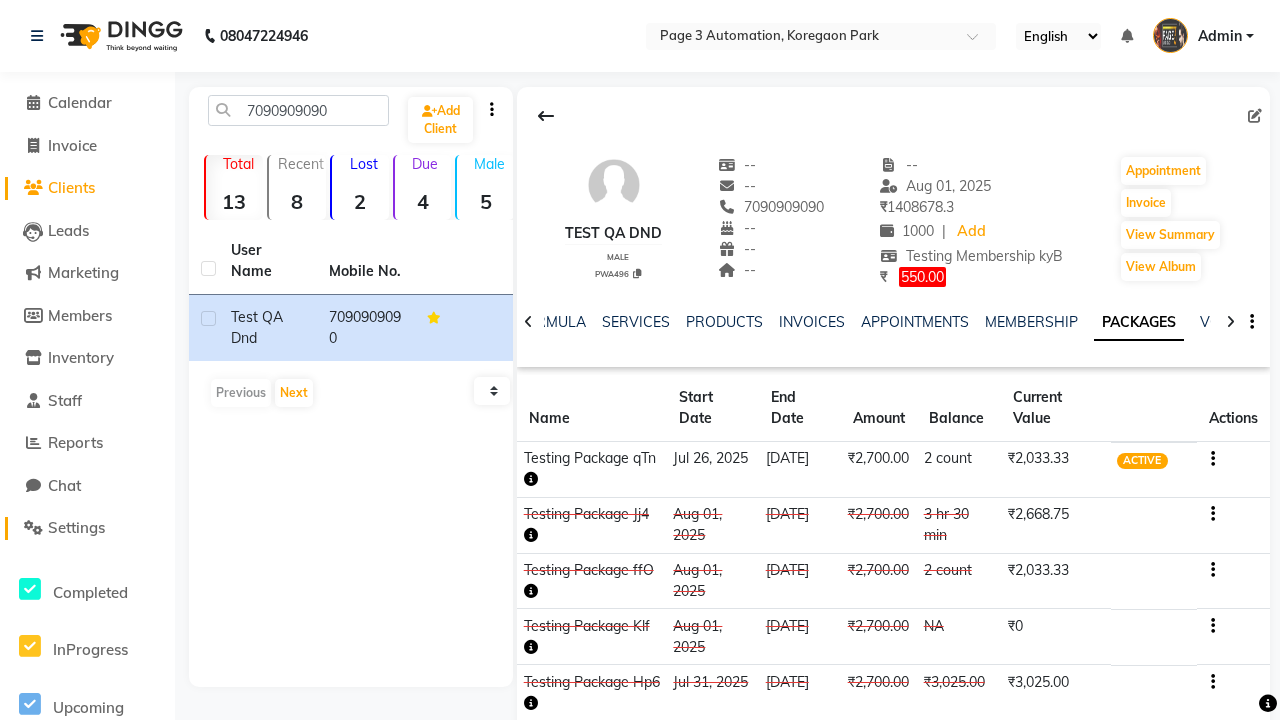 click on "Settings" 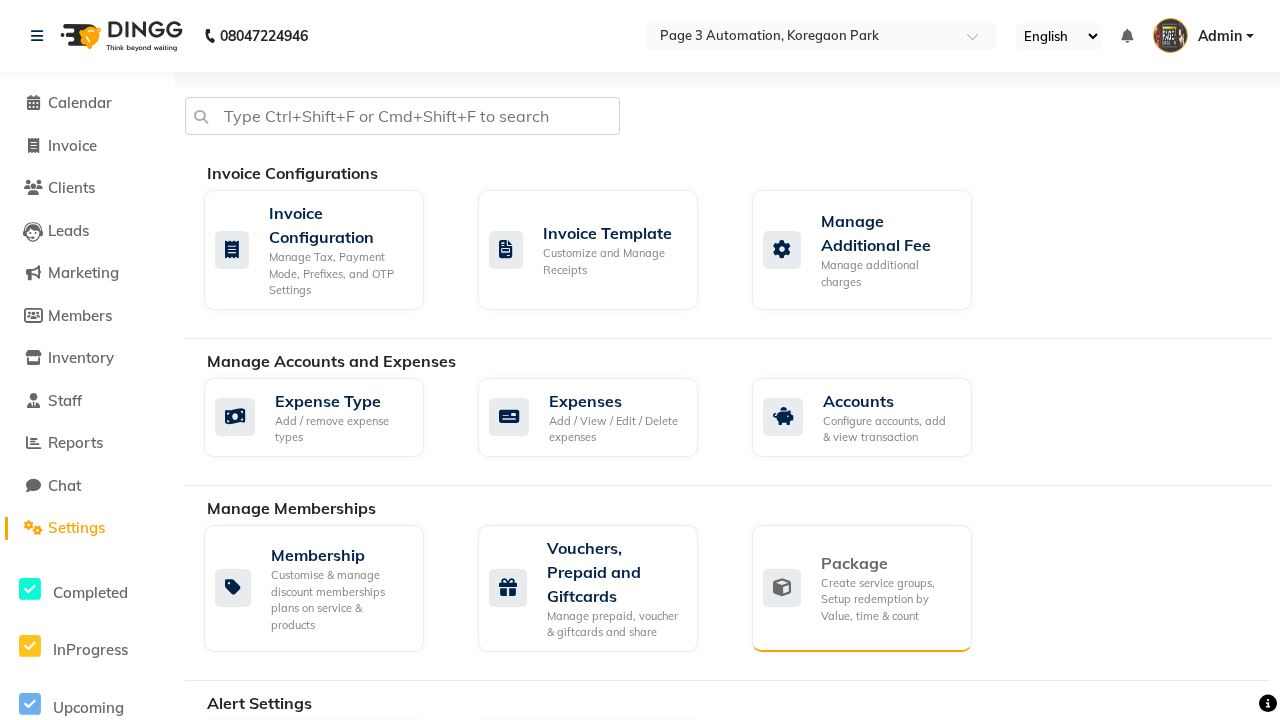 click on "Package" 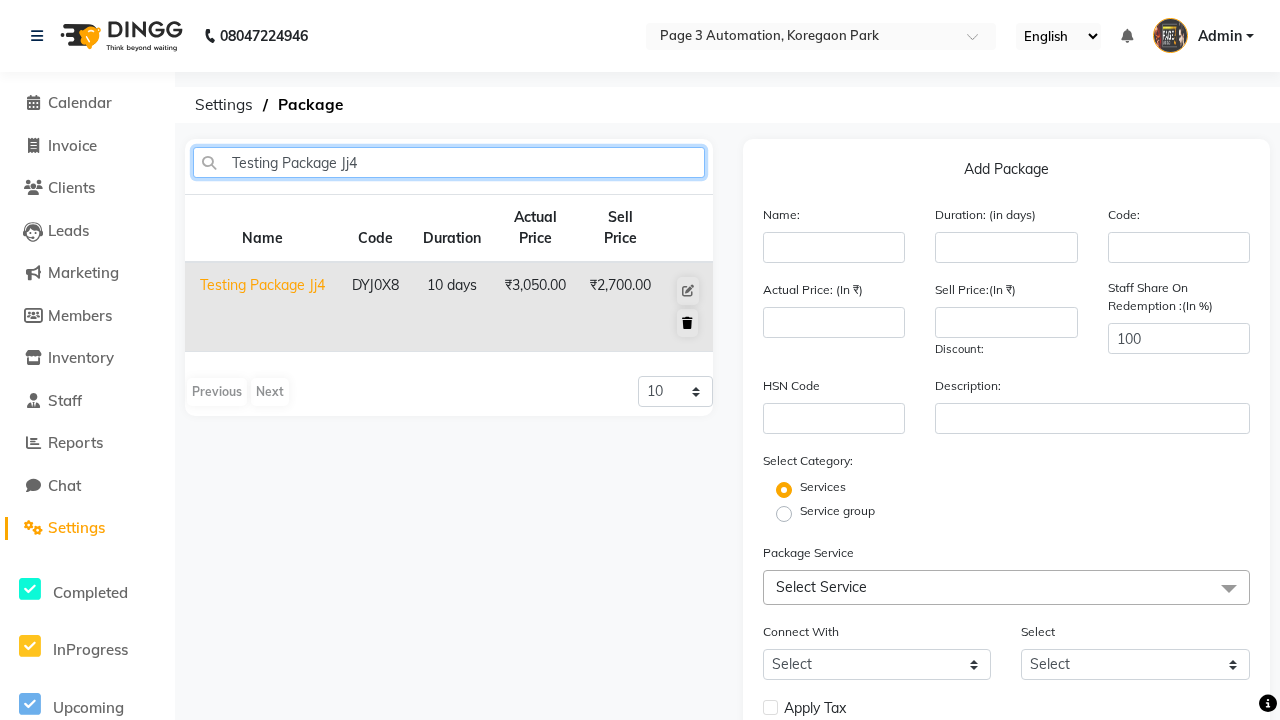 type on "Testing Package Jj4" 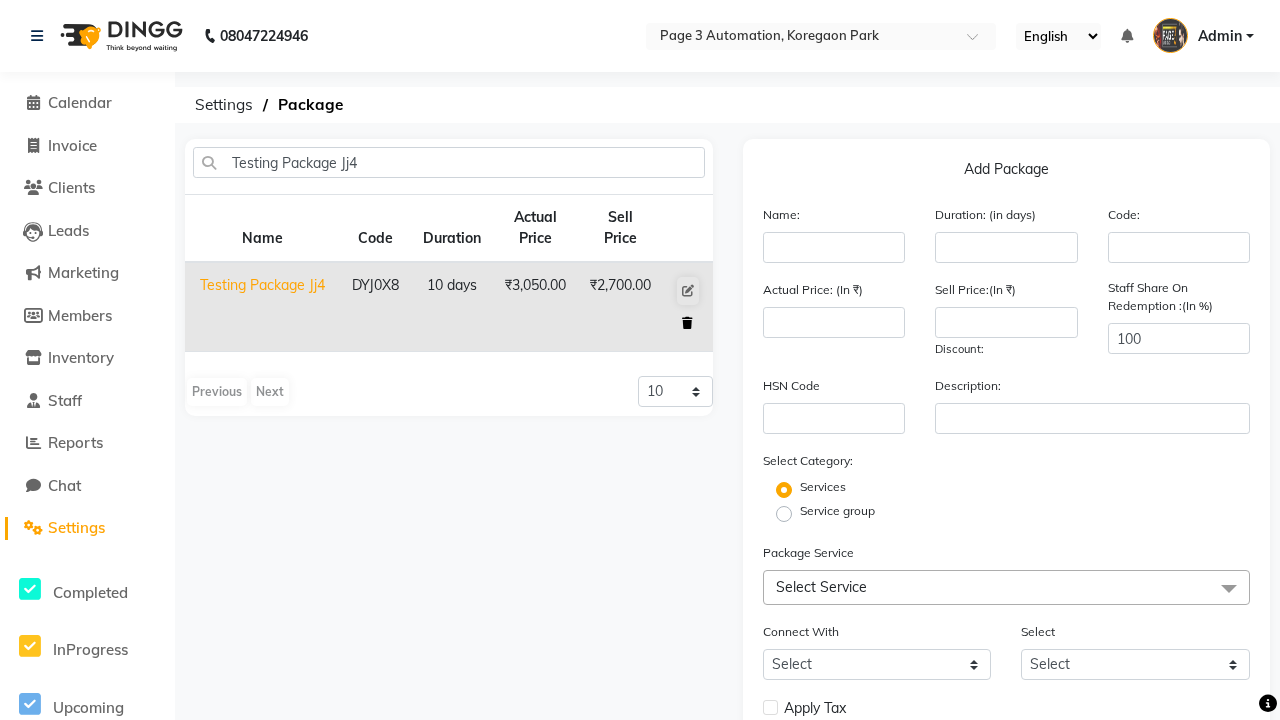 click 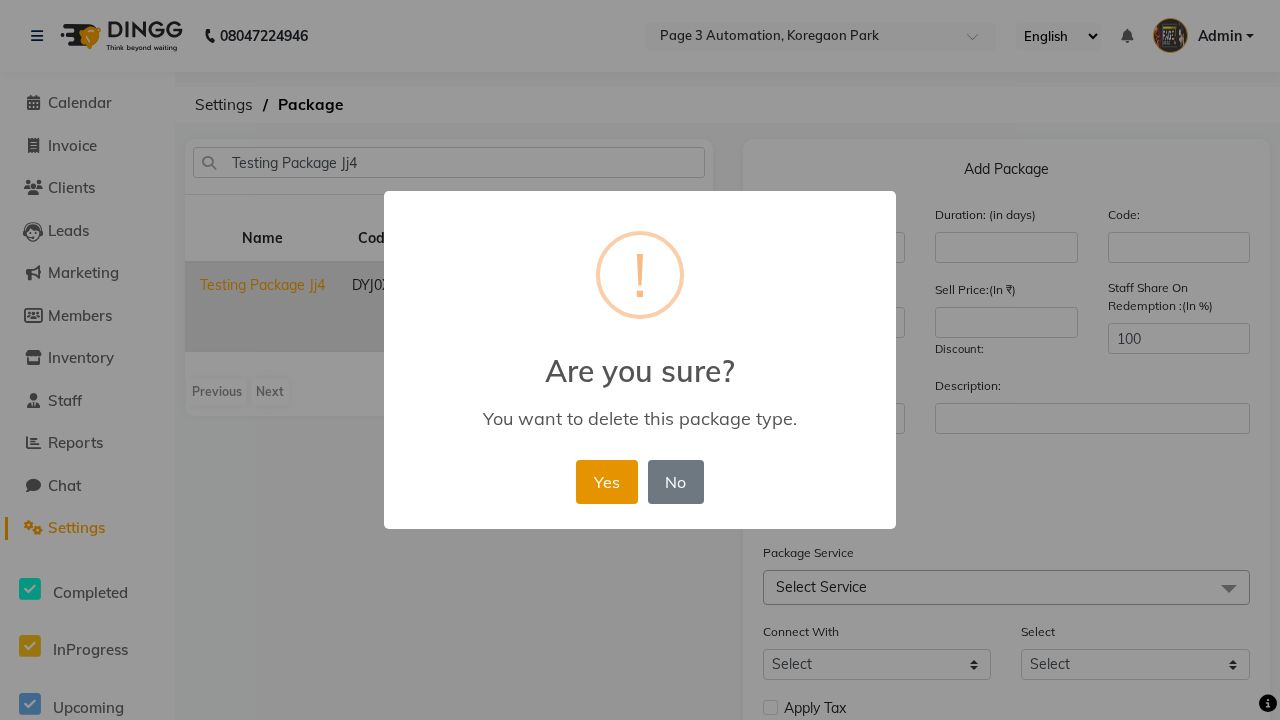 click on "Yes" at bounding box center (606, 482) 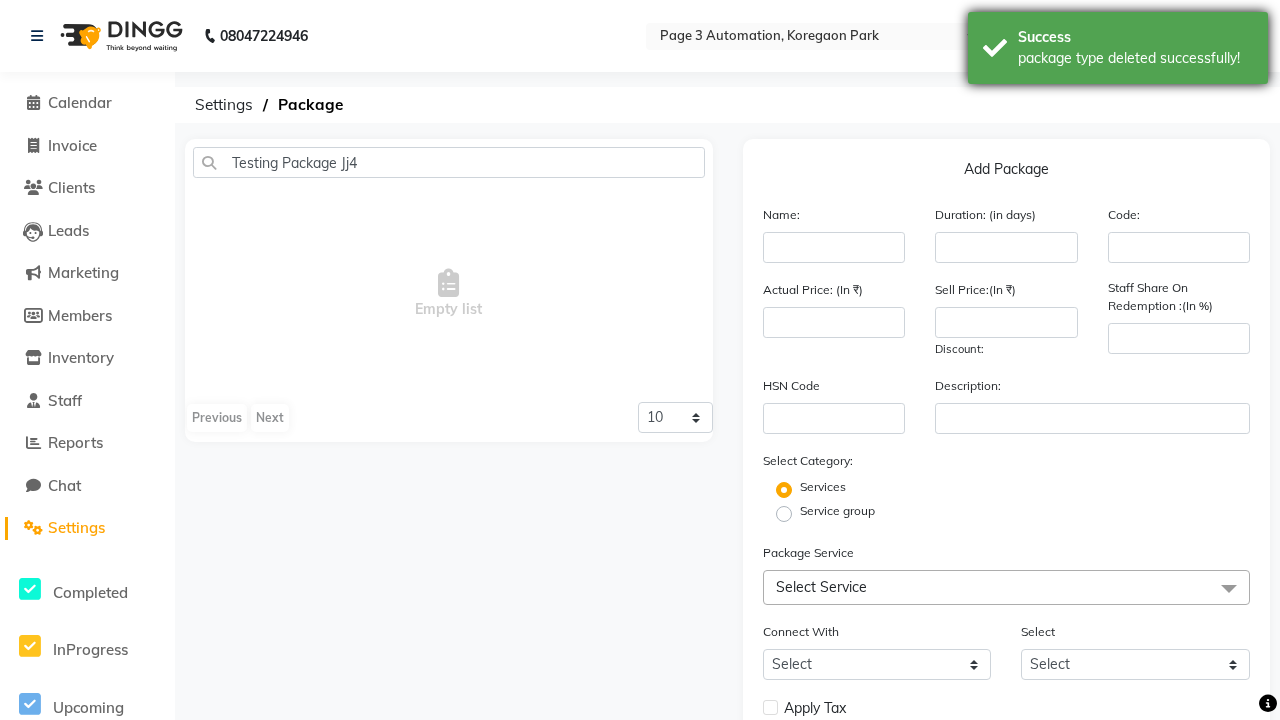 click on "package type deleted successfully!" at bounding box center [1135, 58] 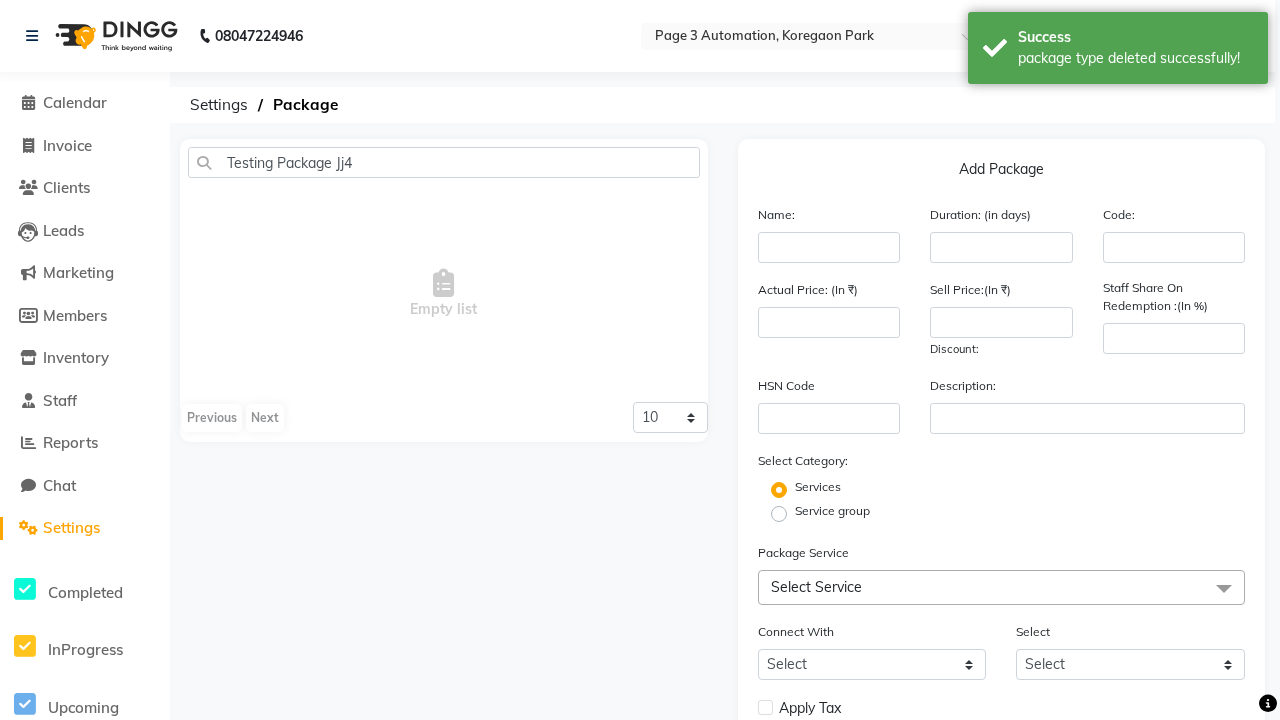 click on "Admin" at bounding box center (1215, 36) 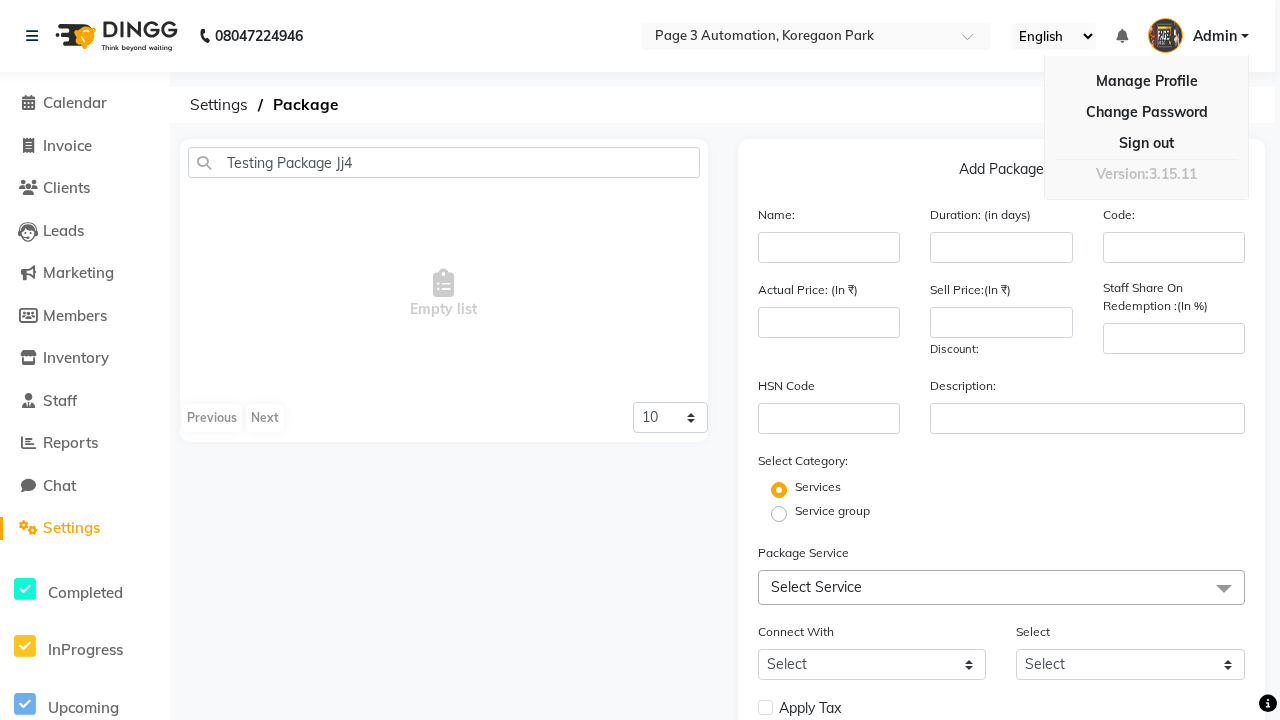 scroll, scrollTop: 19, scrollLeft: 0, axis: vertical 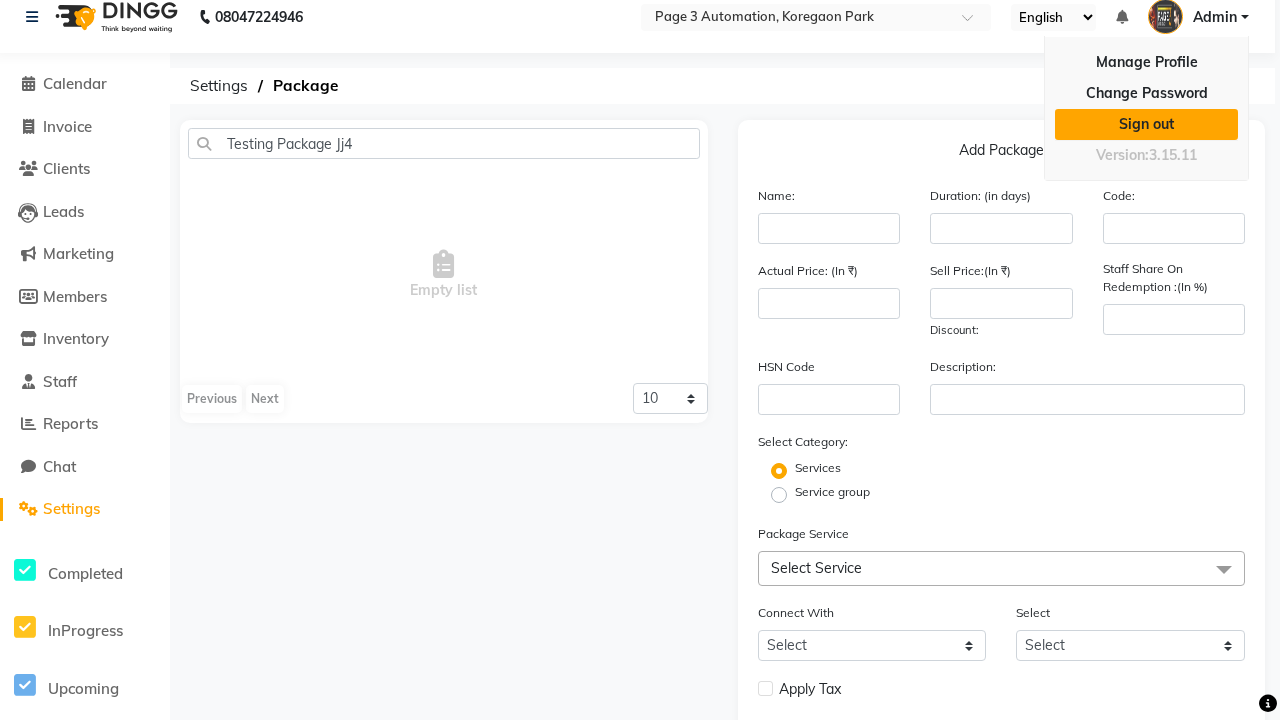 click on "Sign out" at bounding box center [1146, 124] 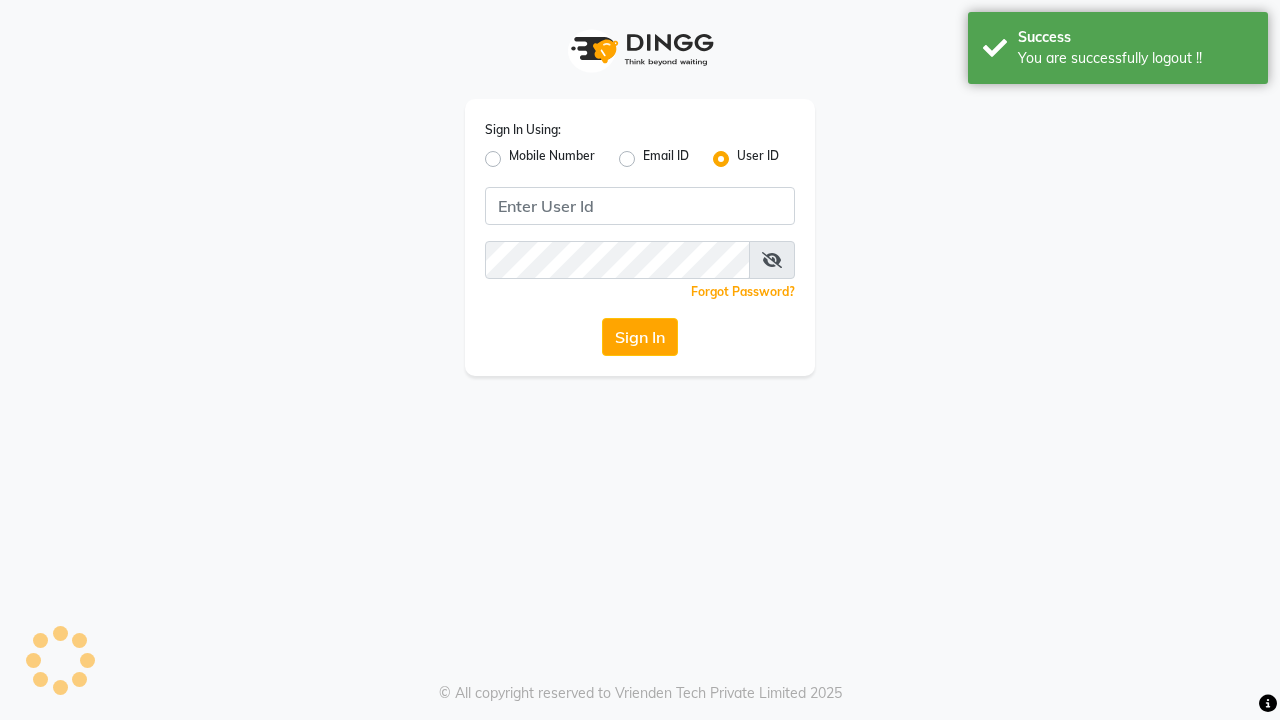 scroll, scrollTop: 0, scrollLeft: 0, axis: both 